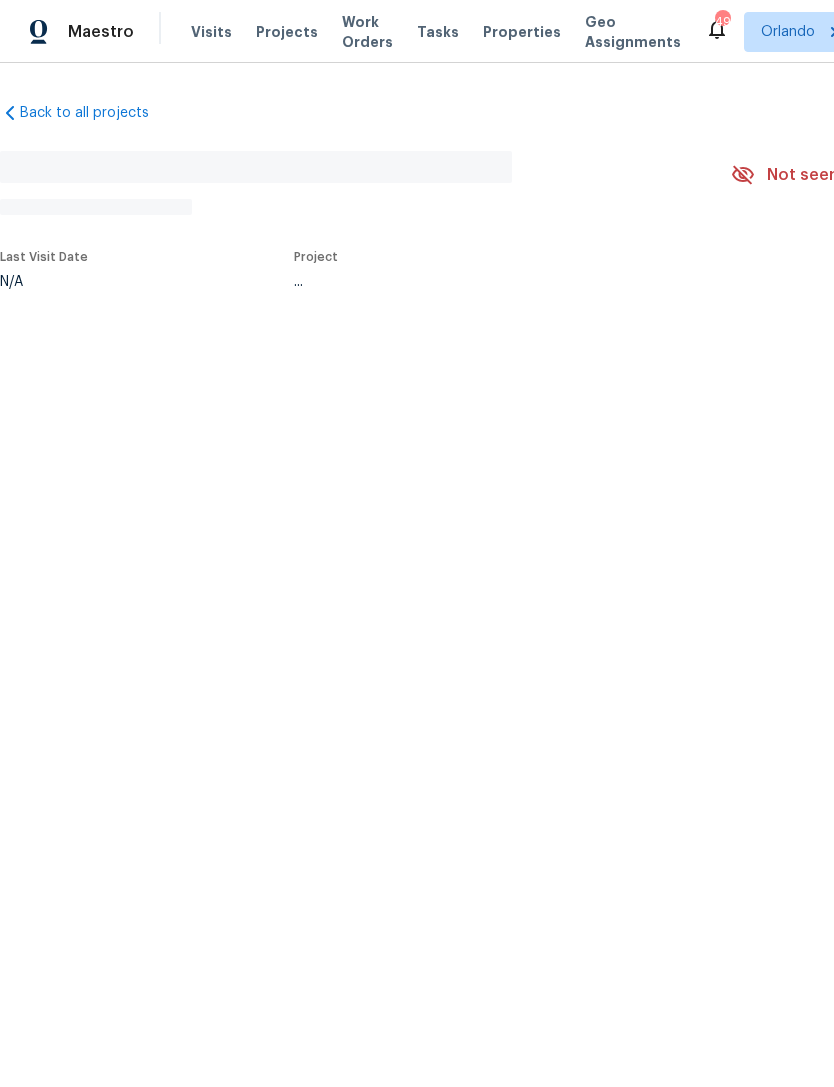 scroll, scrollTop: 0, scrollLeft: 0, axis: both 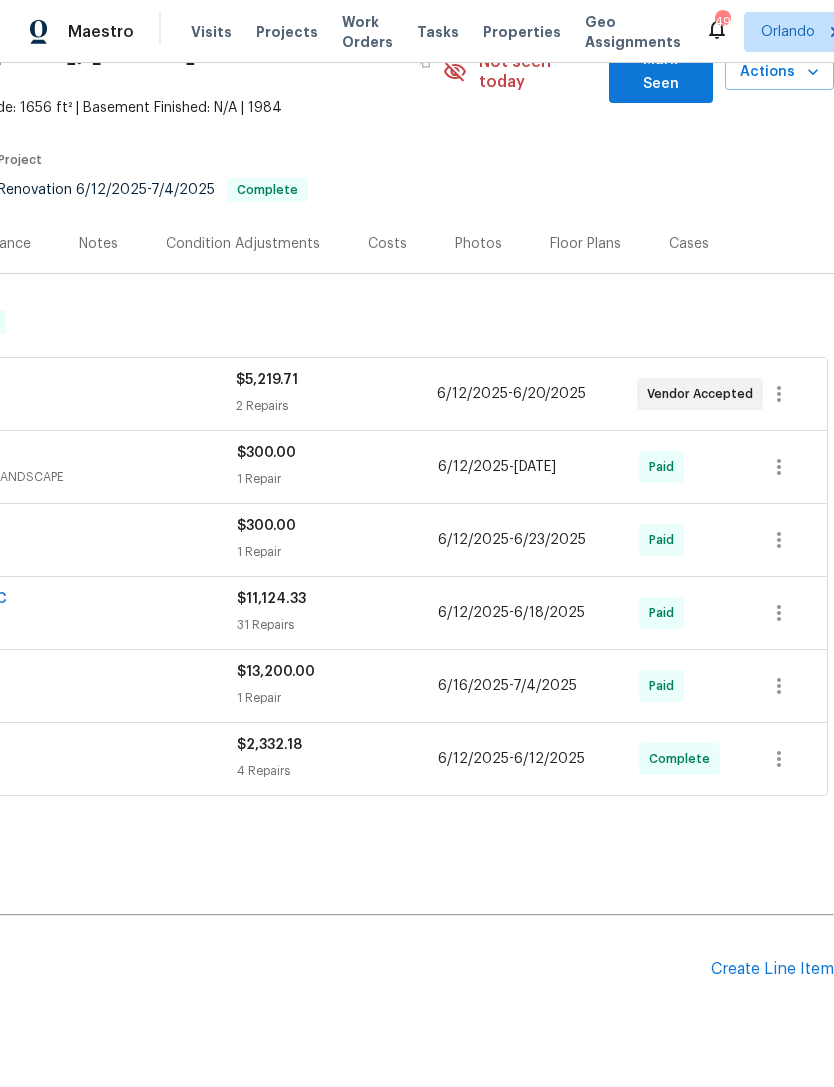 click on "Create Line Item" at bounding box center (772, 969) 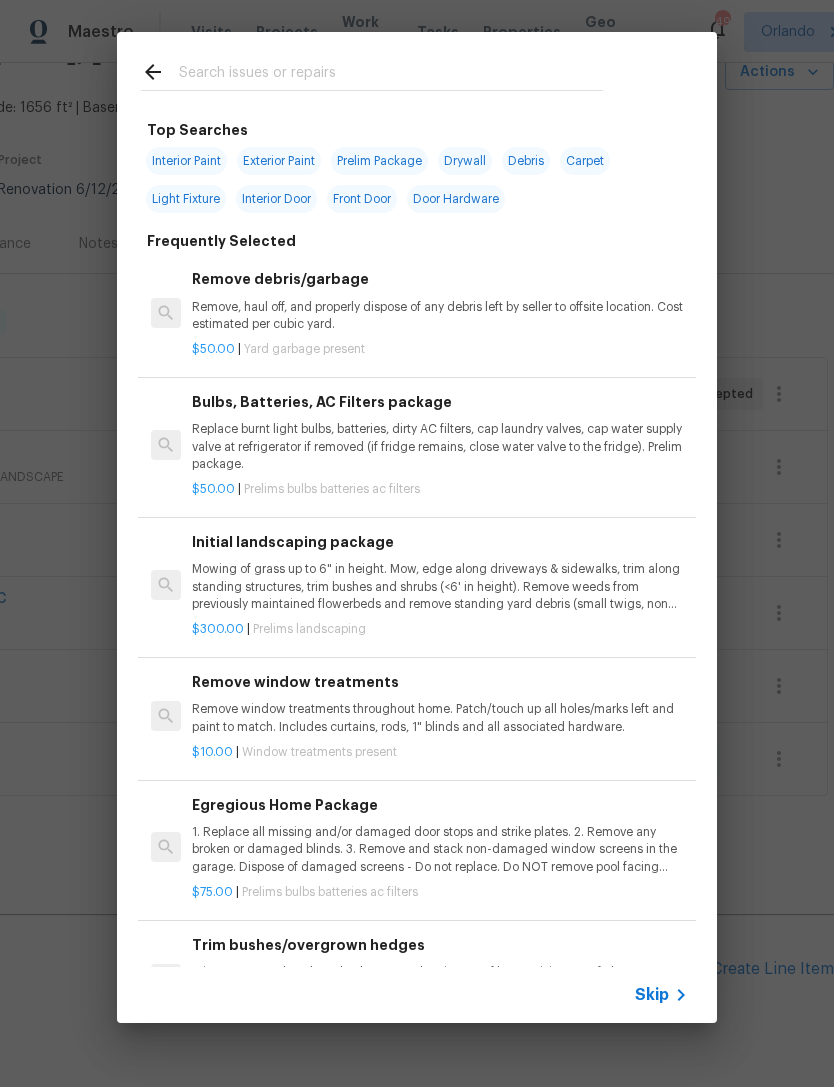 click at bounding box center (391, 75) 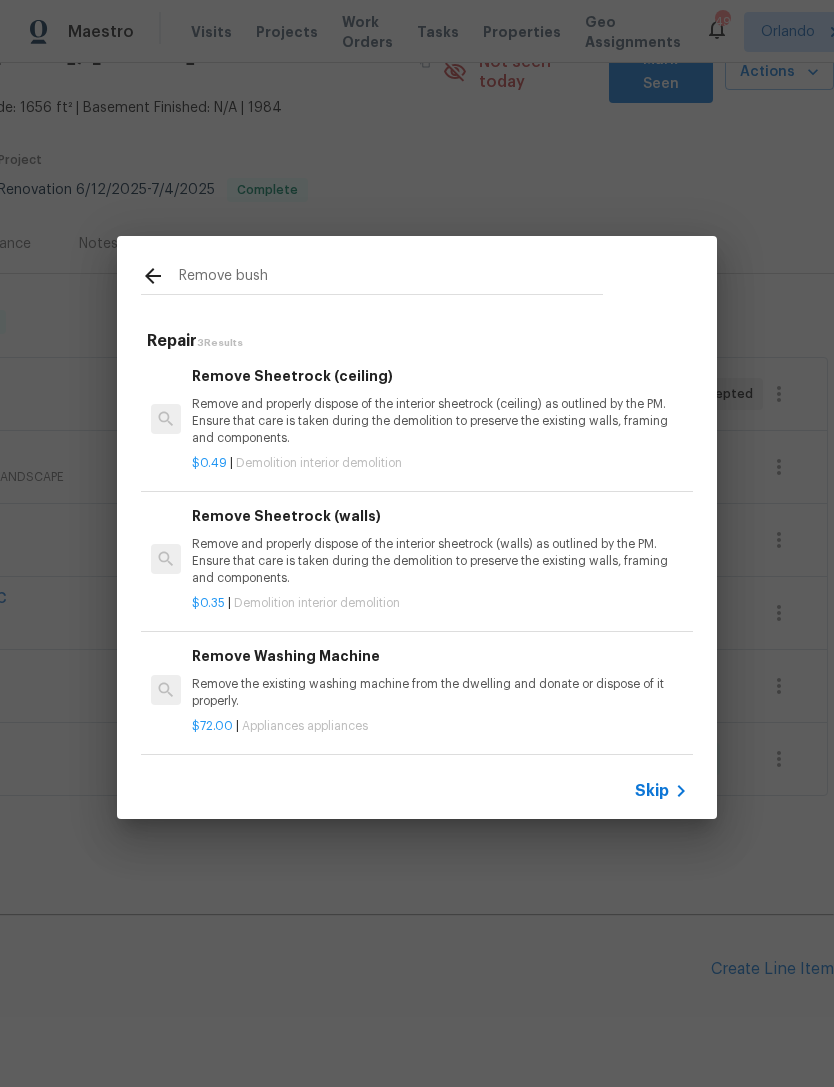 scroll, scrollTop: 3, scrollLeft: 0, axis: vertical 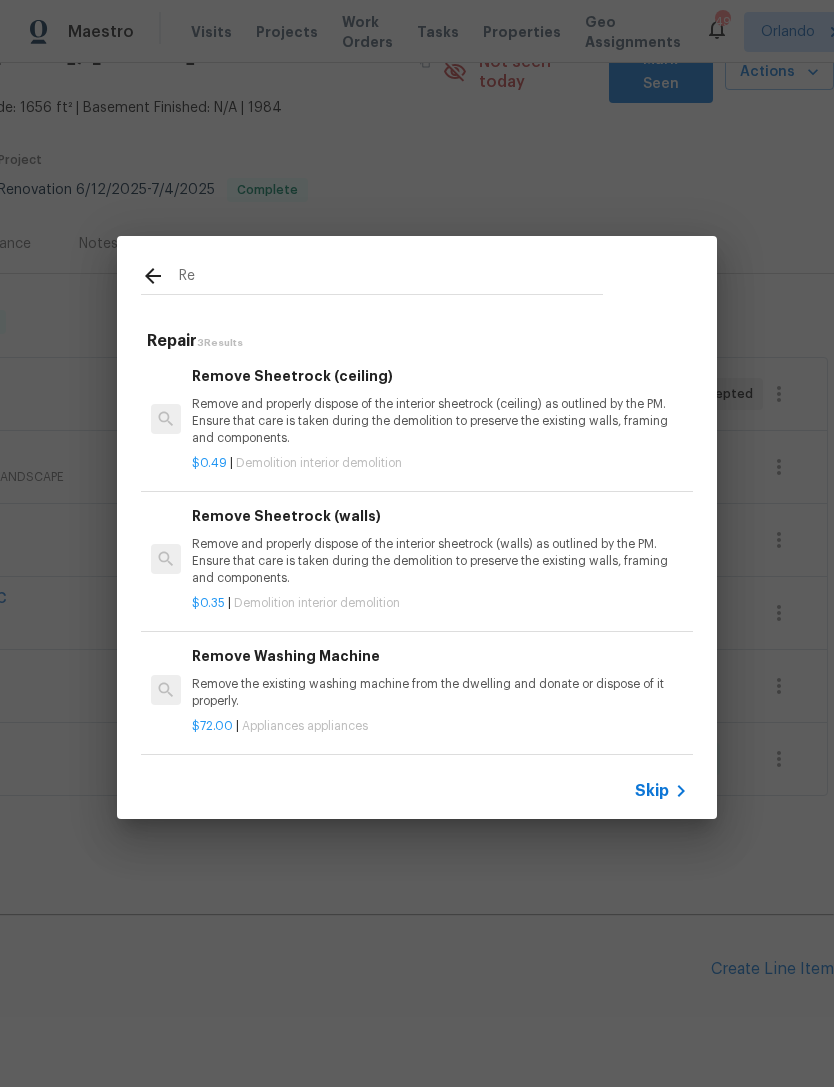 type on "R" 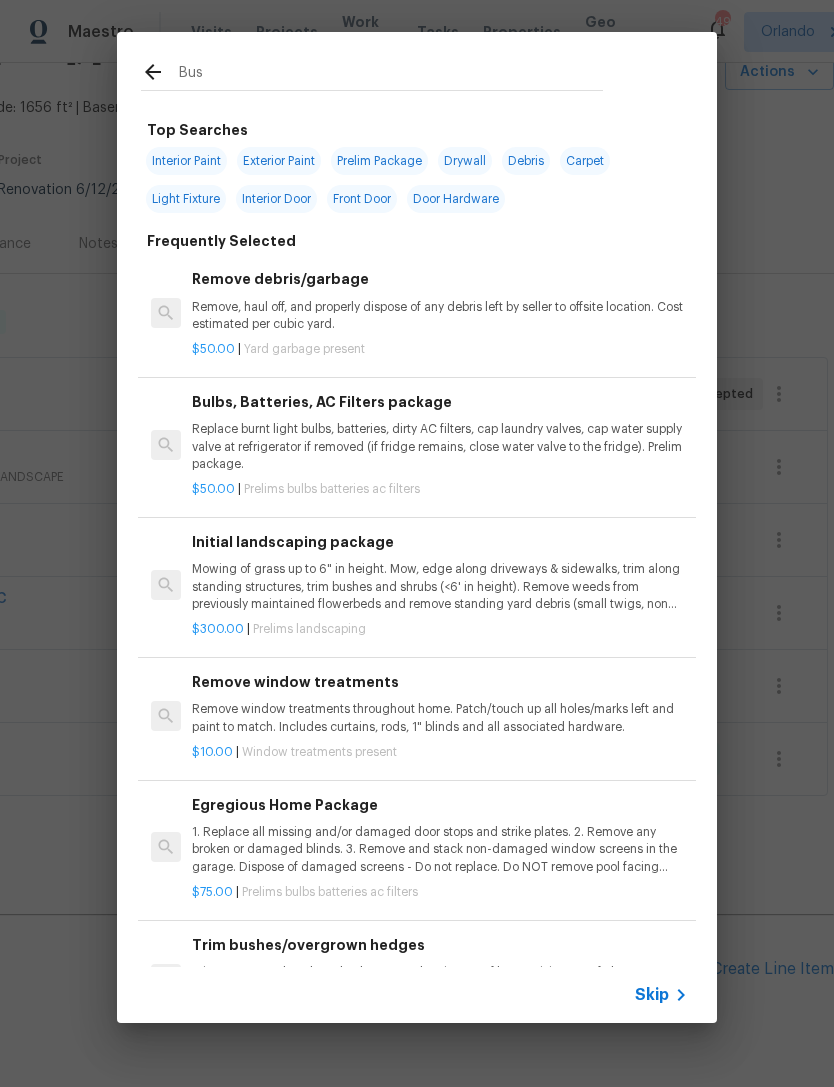 type on "Bush" 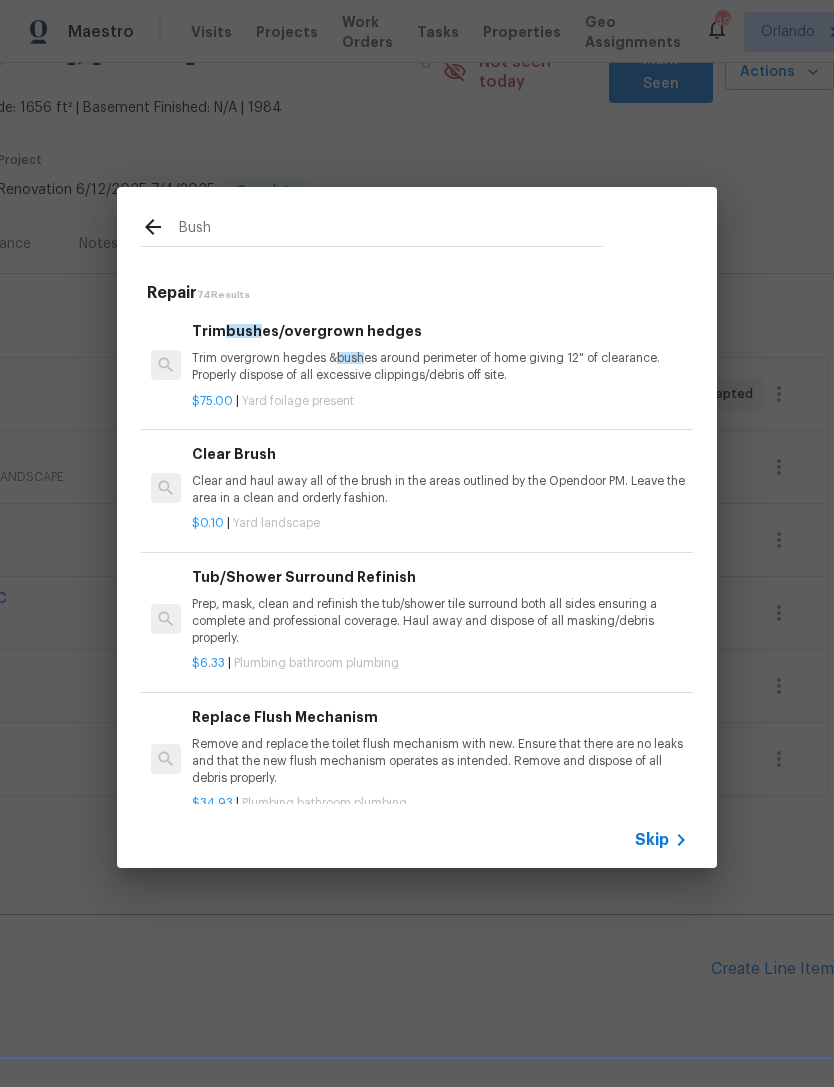 click on "Trim overgrown hegdes &  bush es around perimeter of home giving 12" of clearance. Properly dispose of all excessive clippings/debris off site." at bounding box center [440, 367] 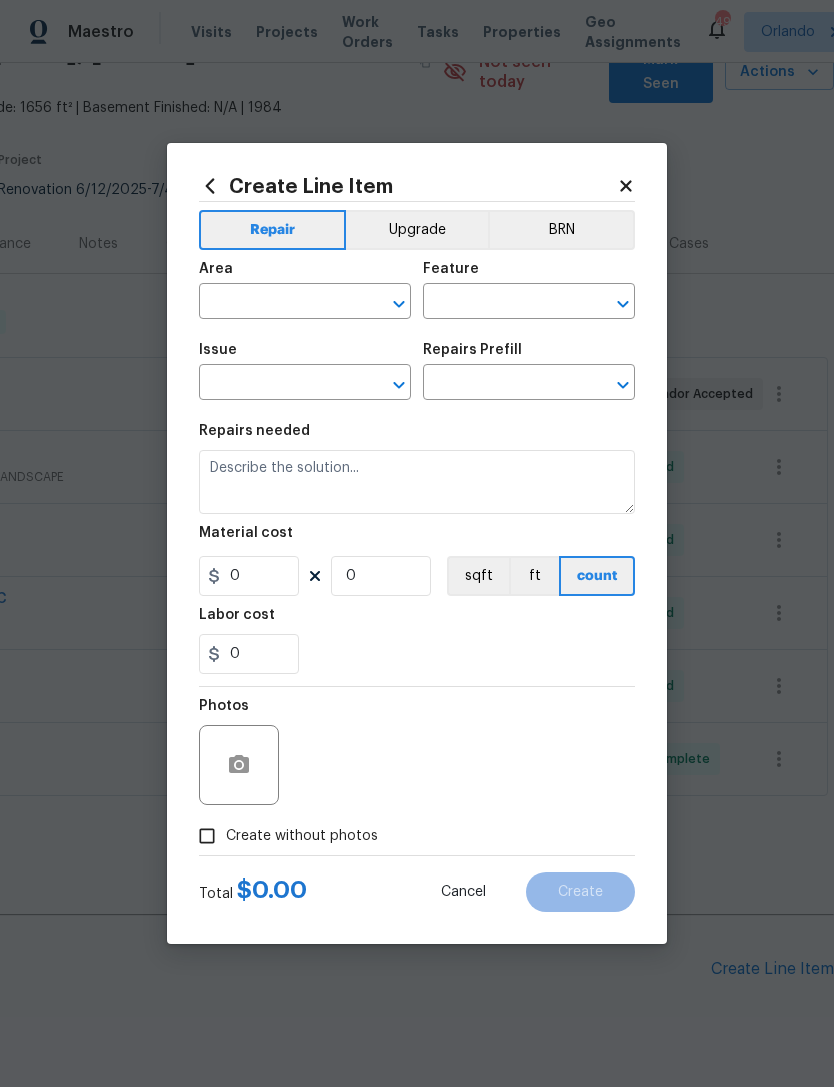type on "Dead/overgrown tree or foliage" 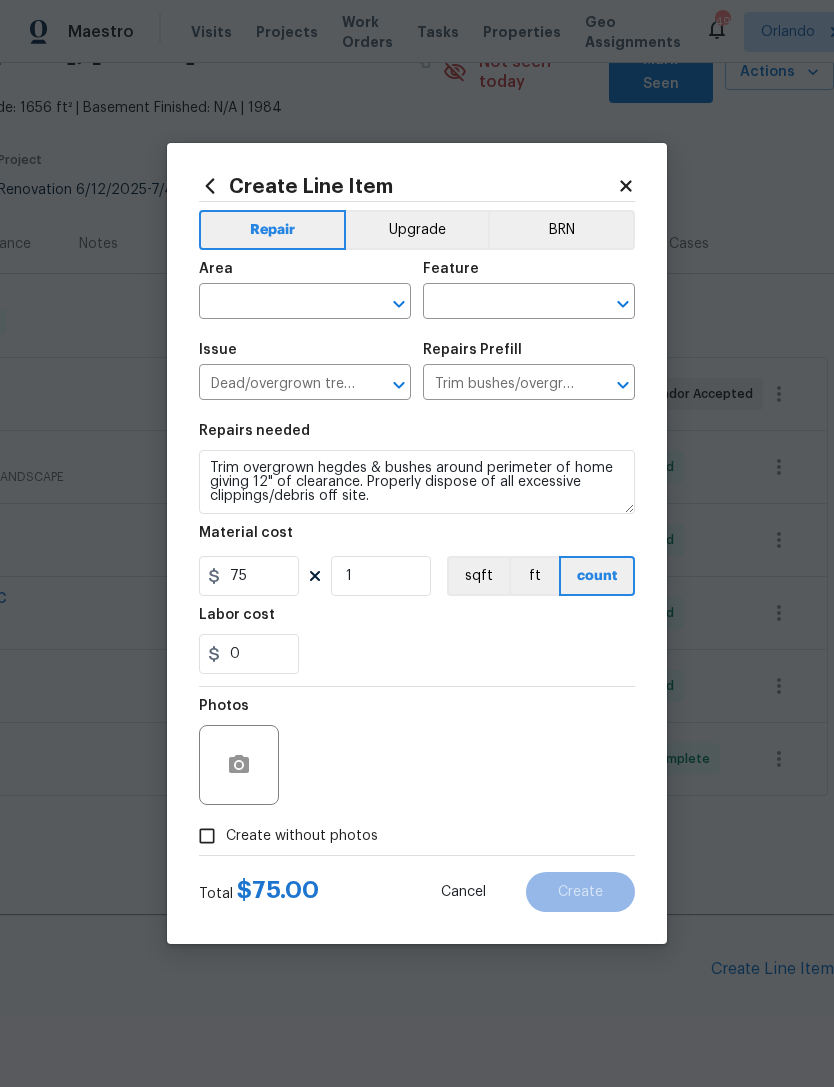 click at bounding box center [277, 303] 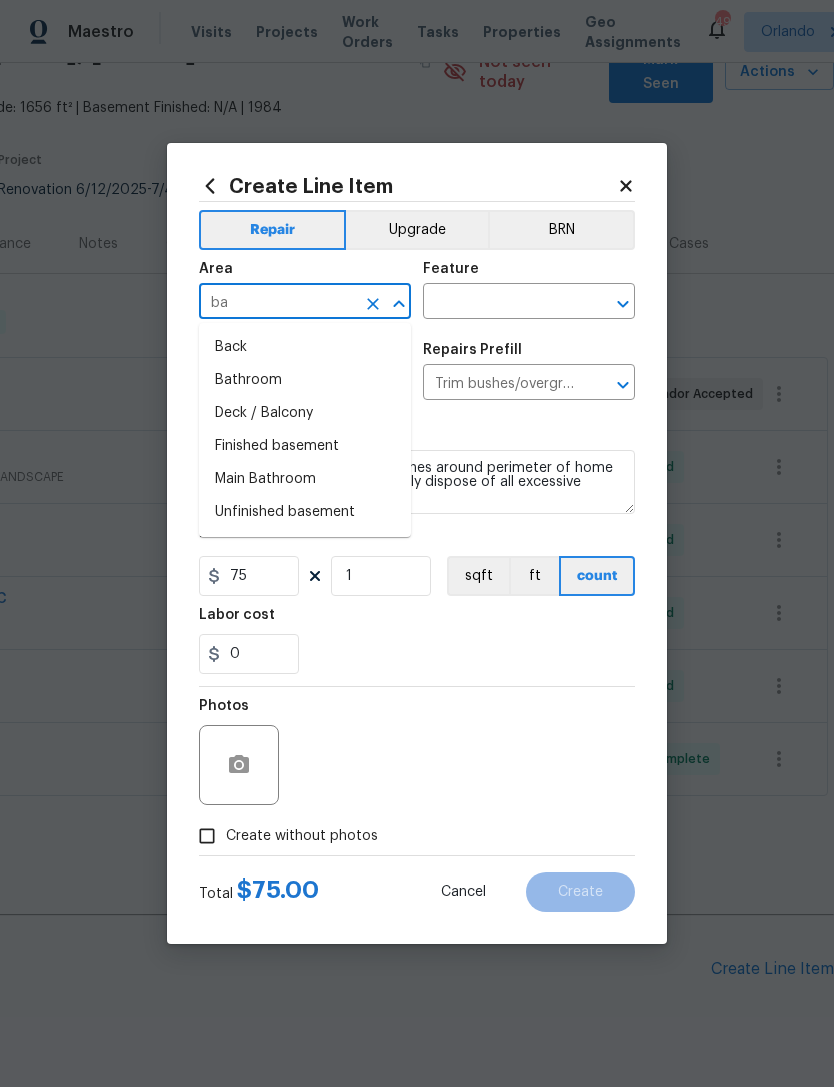 type on "b" 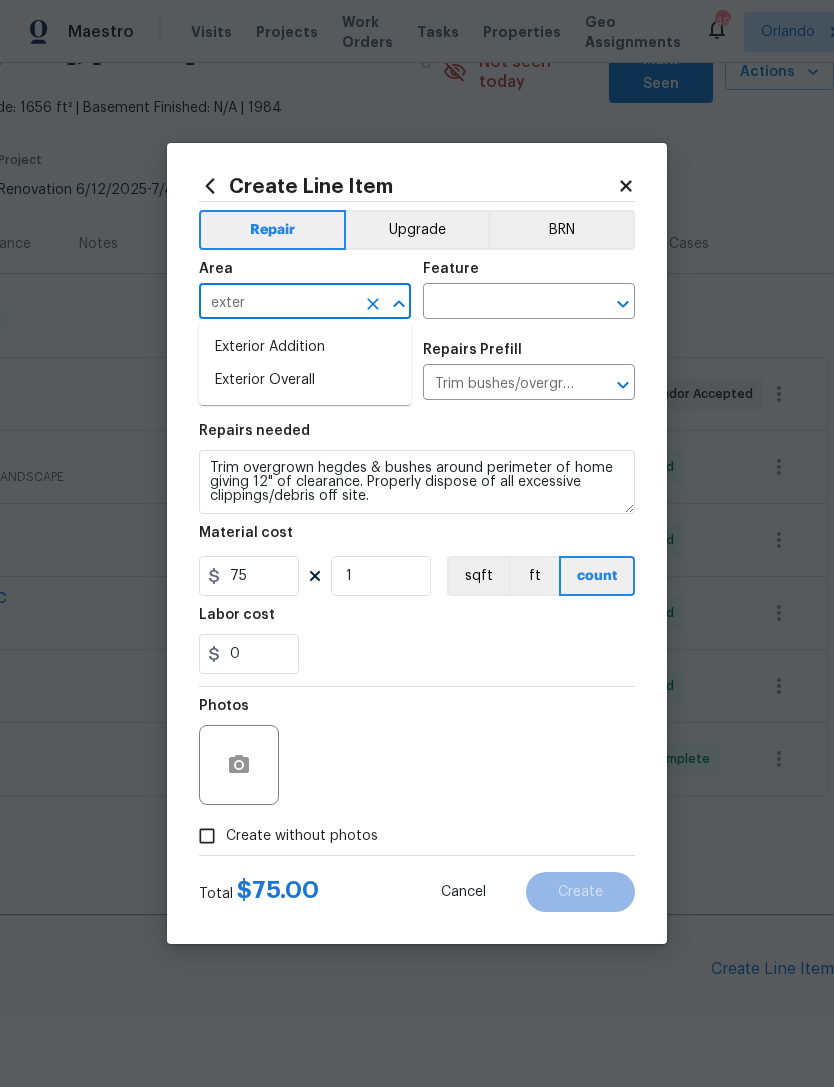 click on "Exterior Overall" at bounding box center (305, 380) 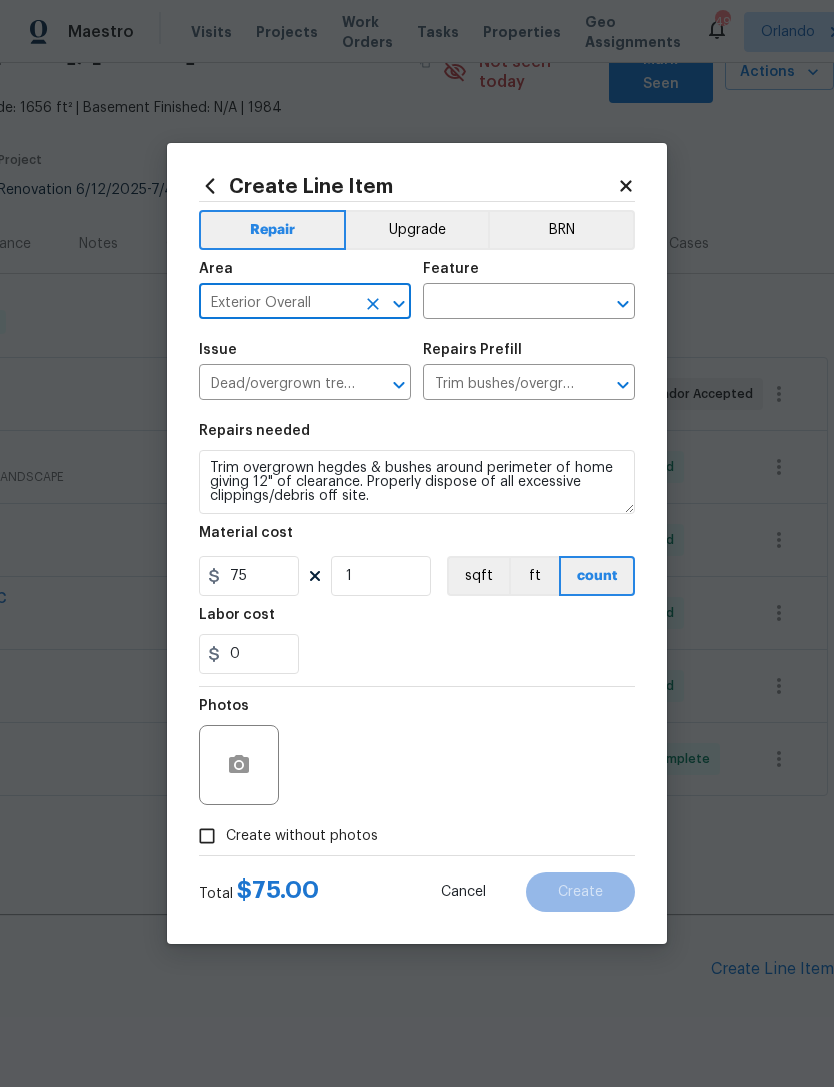 click at bounding box center (501, 303) 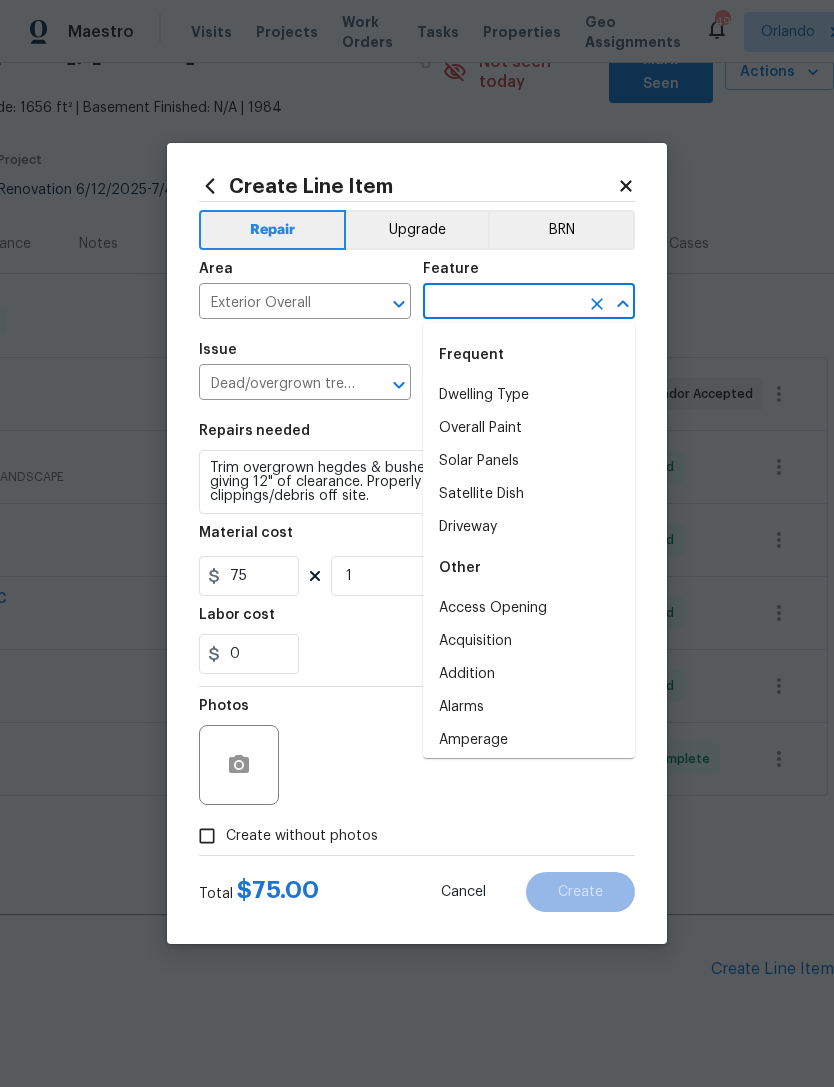 type on "k" 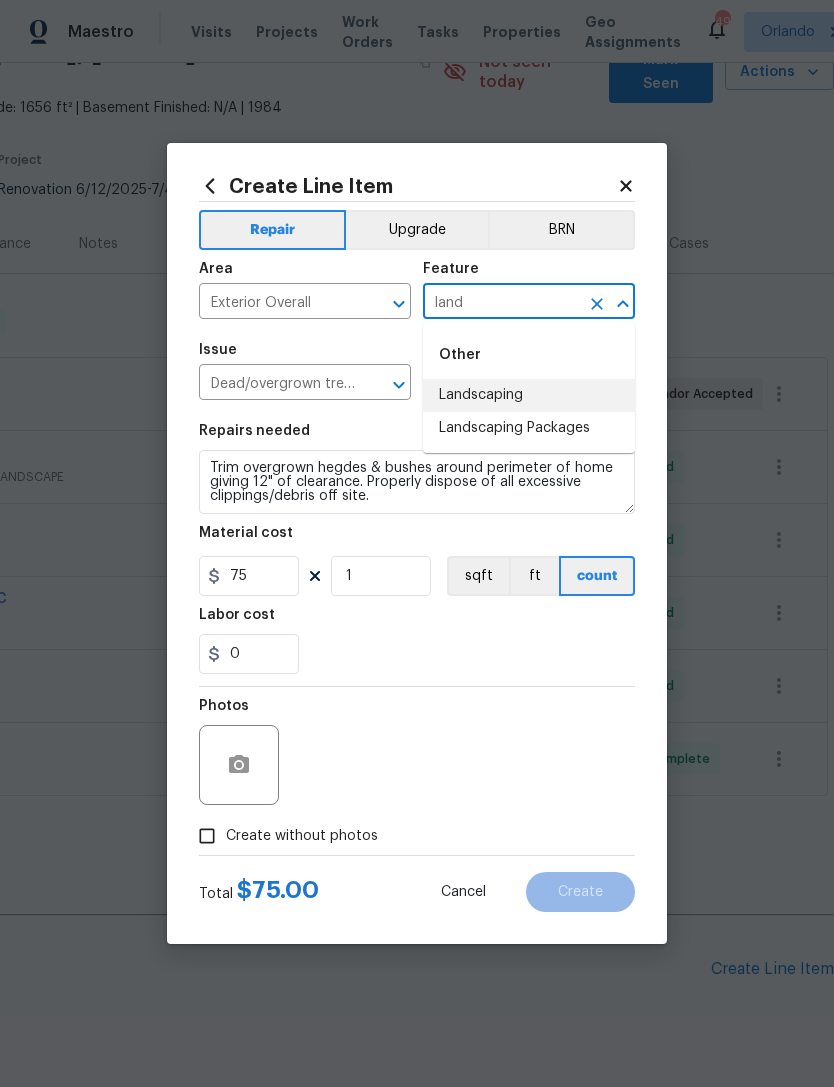 click on "Landscaping" at bounding box center (529, 395) 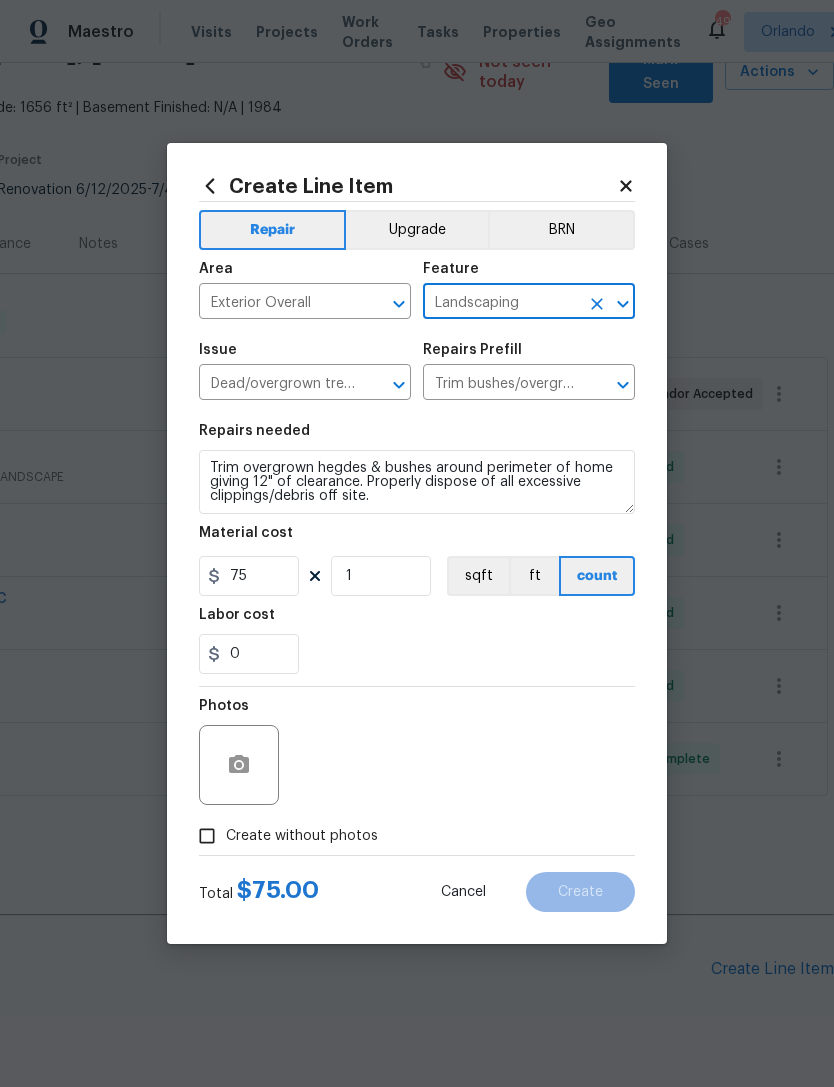 click on "Trim overgrown hegdes & bushes around perimeter of home giving 12" of clearance. Properly dispose of all excessive clippings/debris off site." at bounding box center (417, 482) 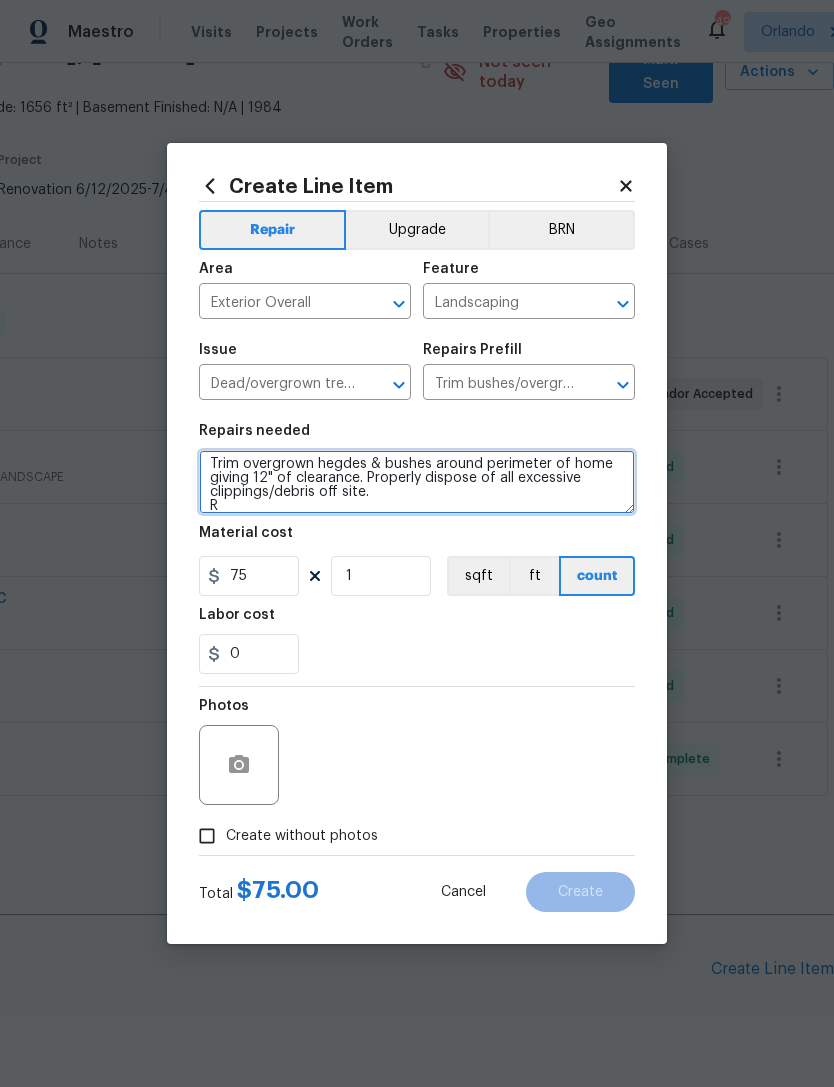 scroll, scrollTop: 4, scrollLeft: 0, axis: vertical 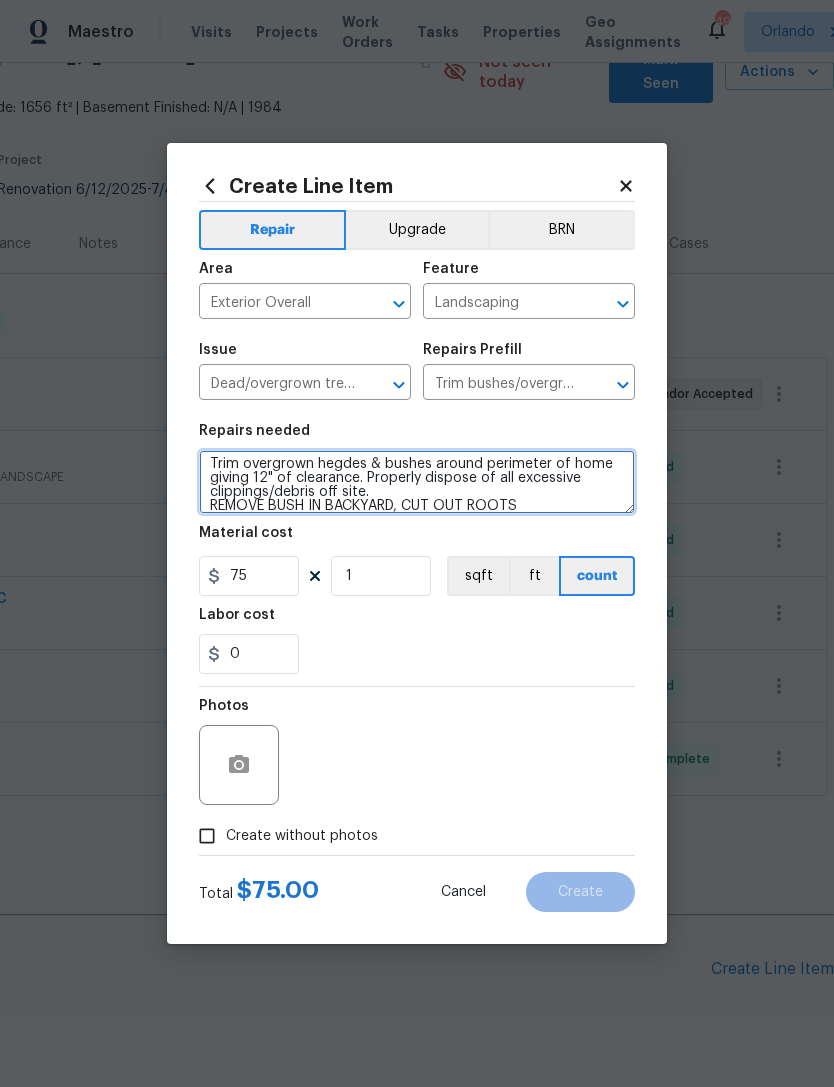type on "Trim overgrown hegdes & bushes around perimeter of home giving 12" of clearance. Properly dispose of all excessive clippings/debris off site.
REMOVE BUSH IN BACKYARD, CUT OUT ROOTS" 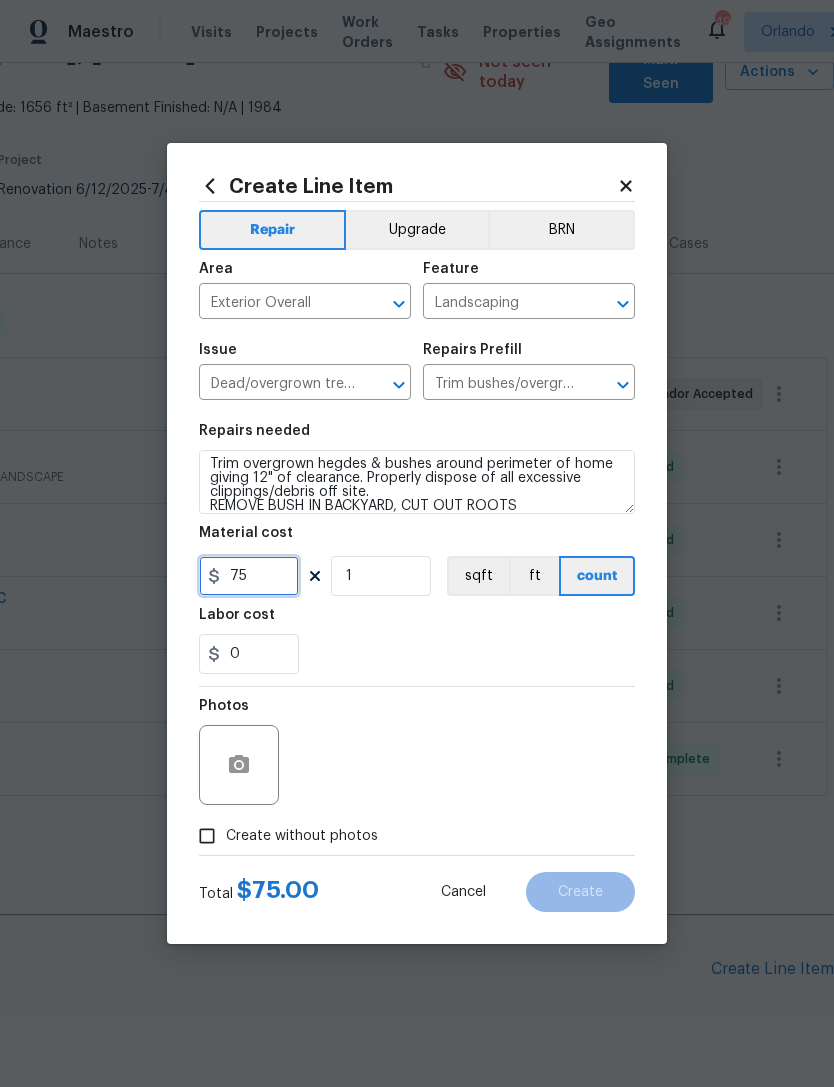 click on "75" at bounding box center [249, 576] 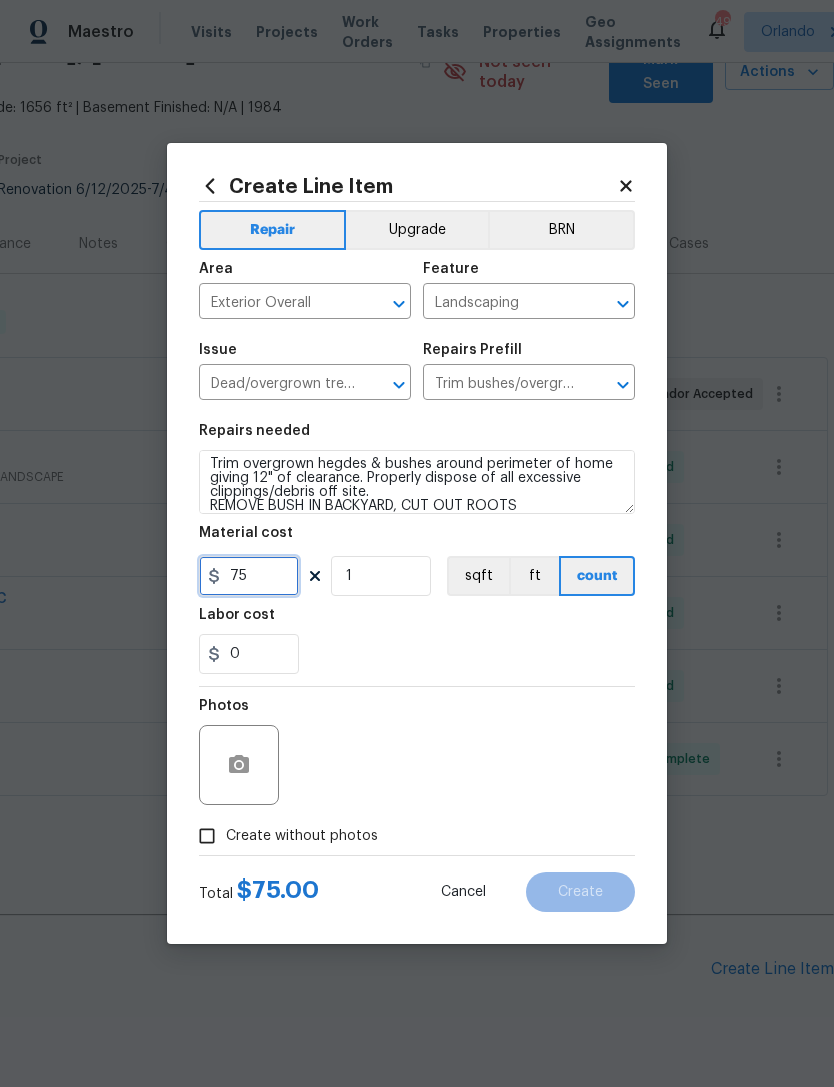 click on "75" at bounding box center (249, 576) 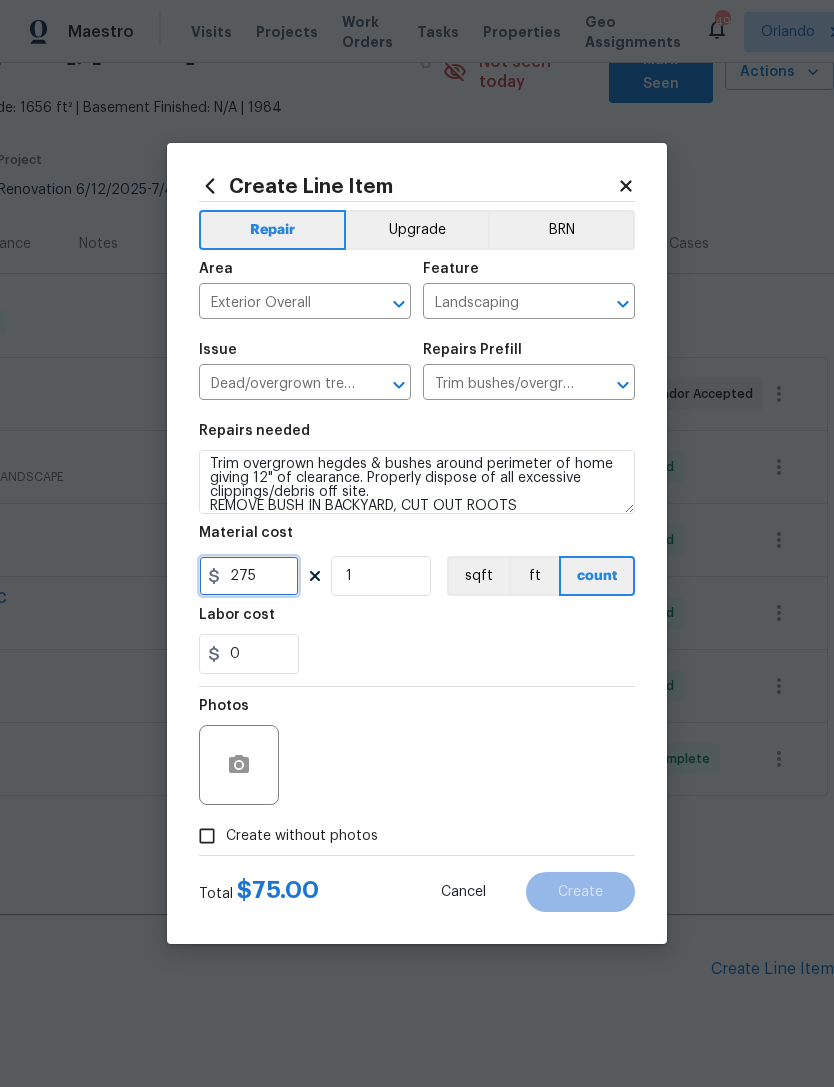 type on "275" 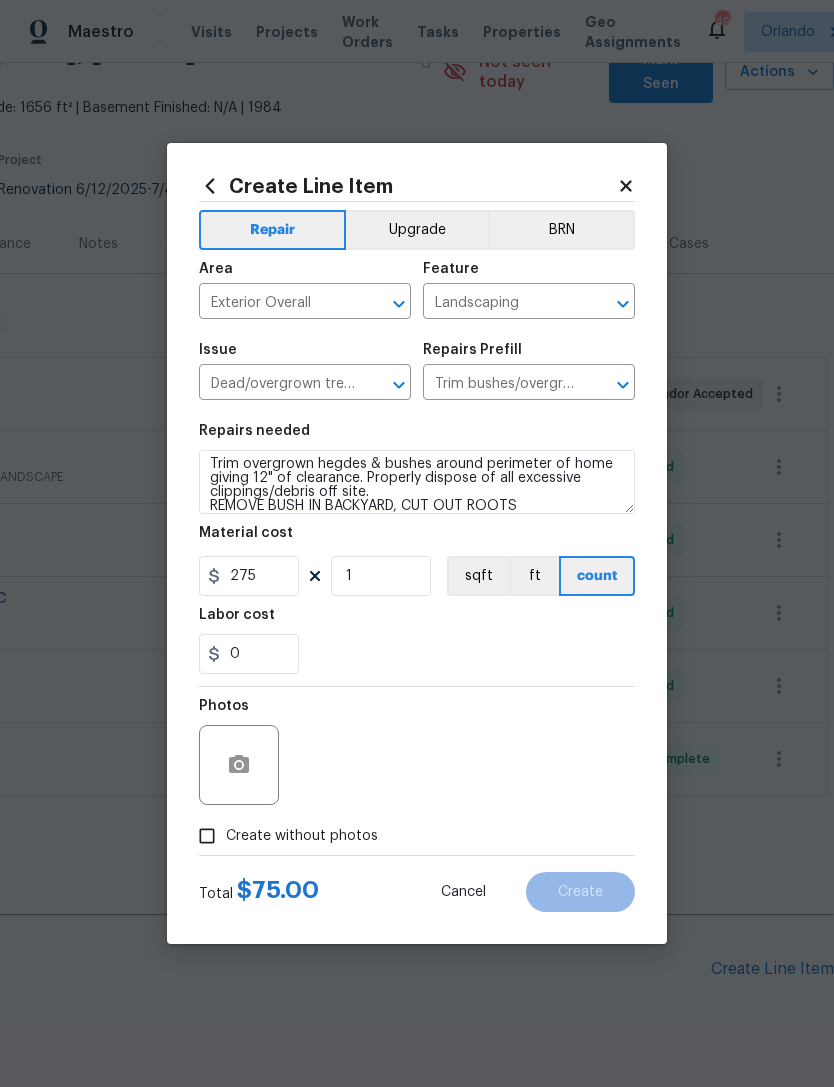click on "Repairs needed Trim overgrown hegdes & bushes around perimeter of home giving 12" of clearance. Properly dispose of all excessive clippings/debris off site.
REMOVE BUSH IN BACKYARD, CUT OUT ROOTS Material cost 275 1 sqft ft count Labor cost 0" at bounding box center (417, 549) 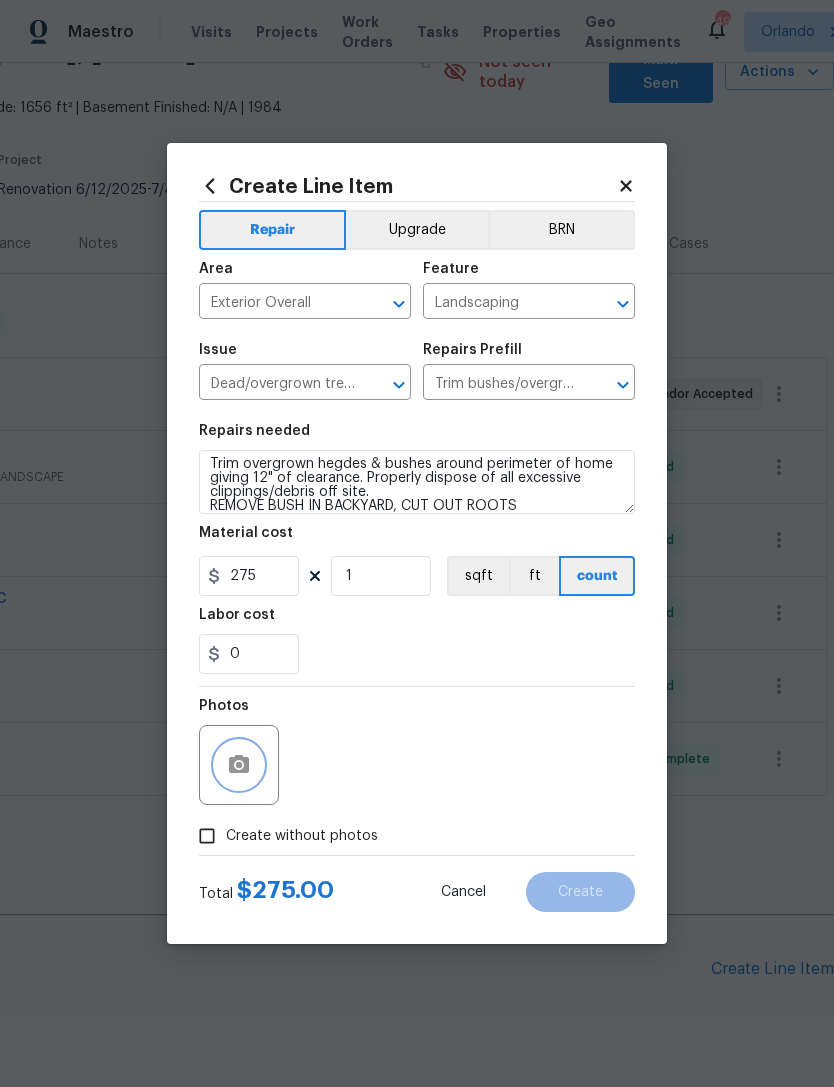 click 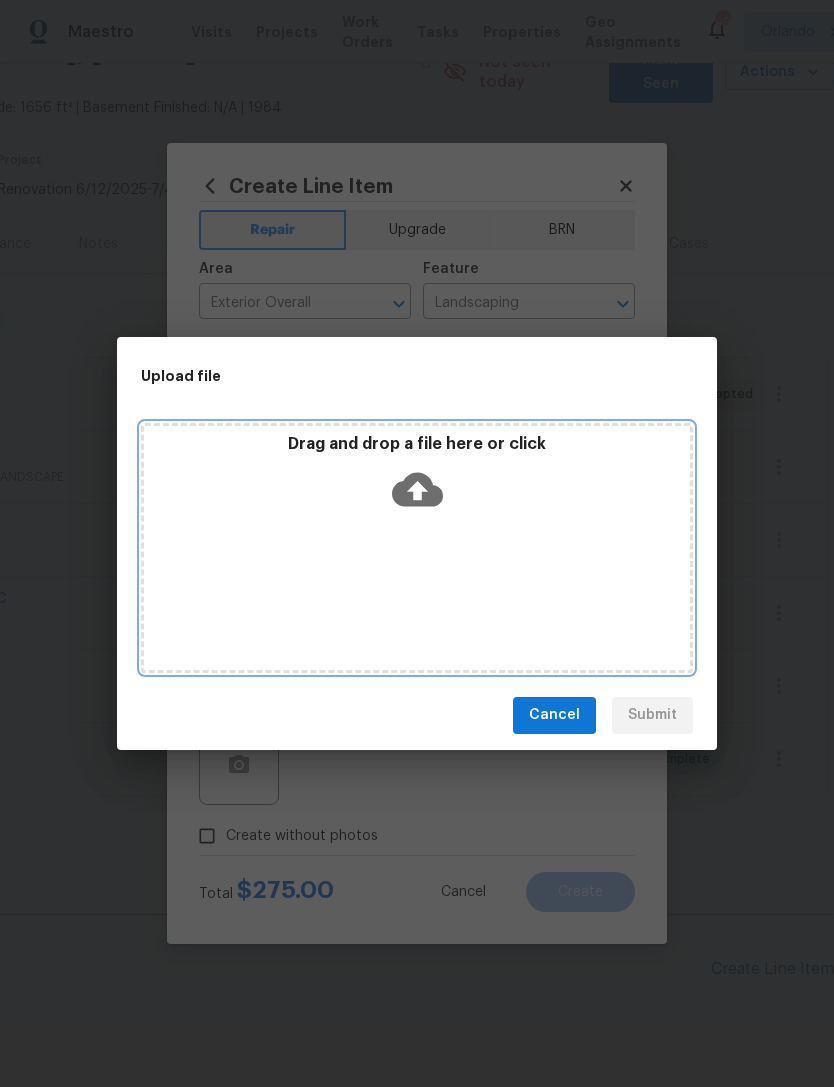 click on "Drag and drop a file here or click" at bounding box center [417, 548] 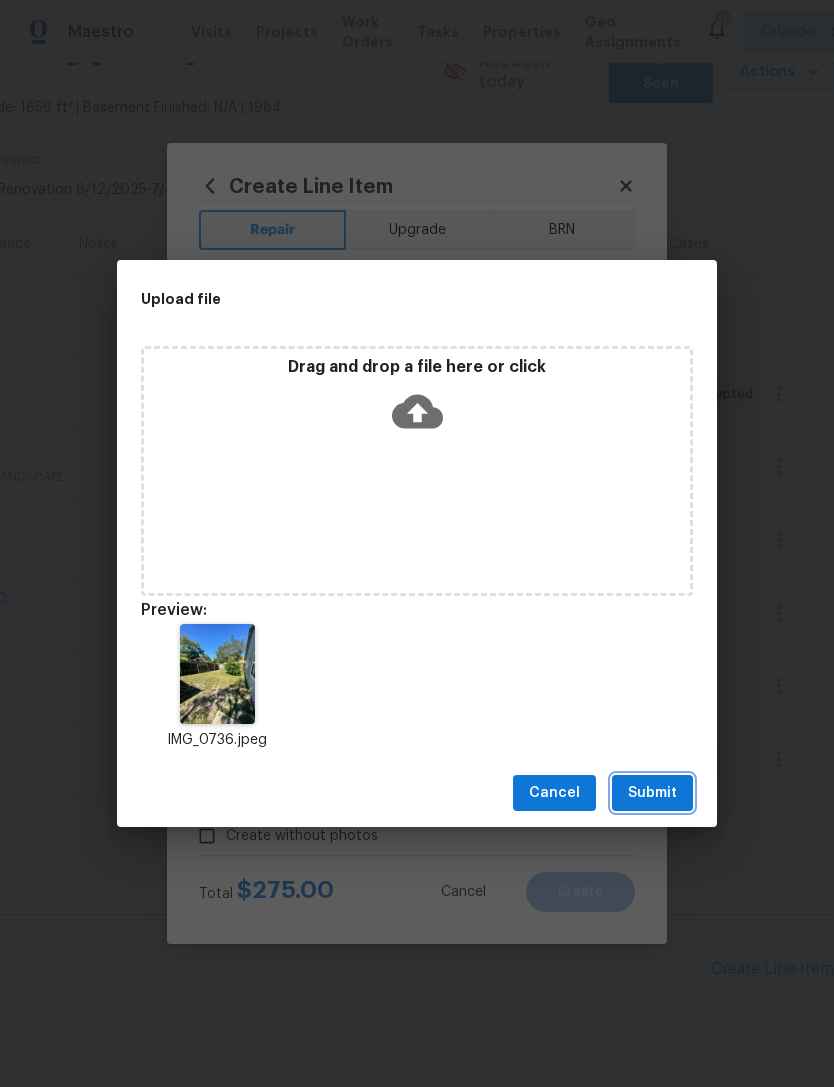 click on "Submit" at bounding box center [652, 793] 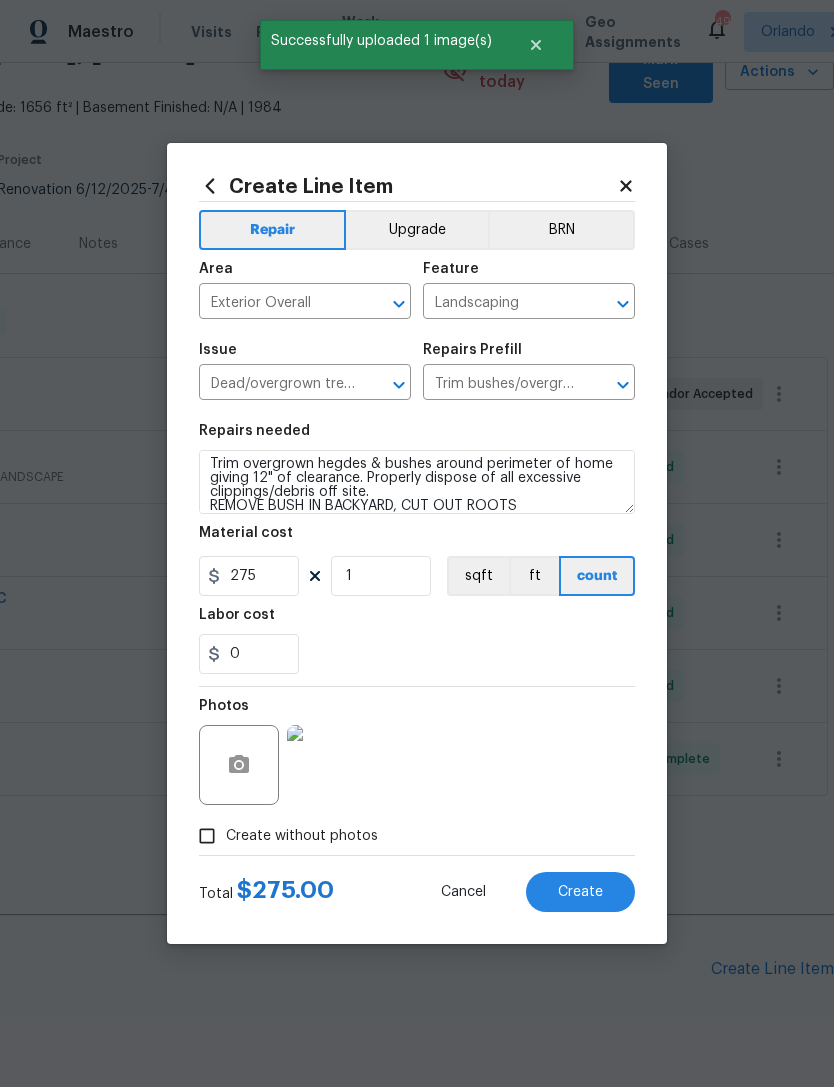 click on "Create" at bounding box center (580, 892) 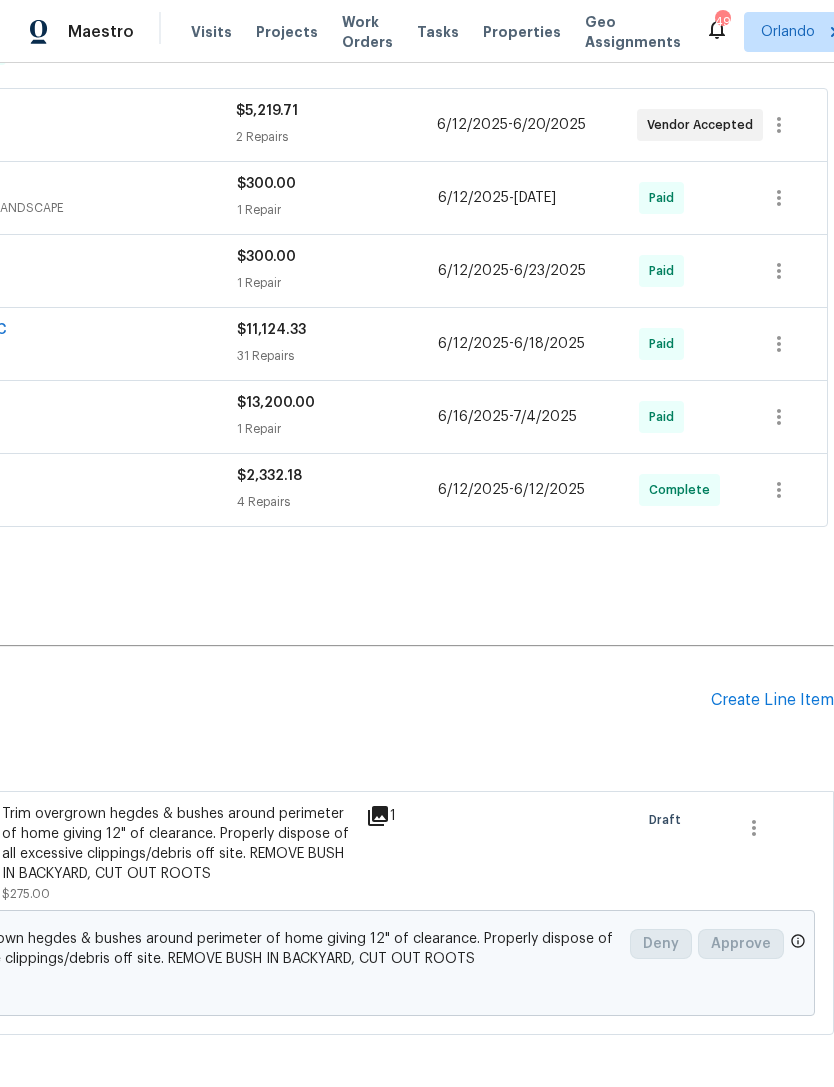 scroll, scrollTop: 378, scrollLeft: 296, axis: both 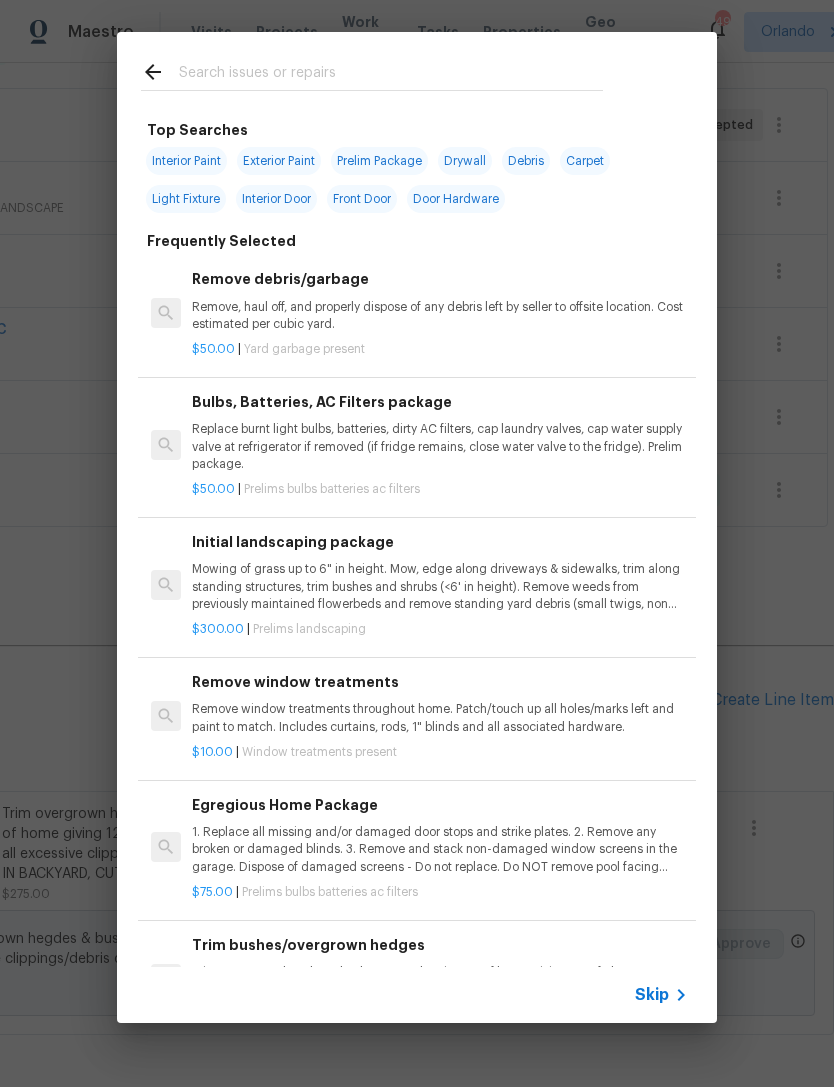 click at bounding box center [391, 75] 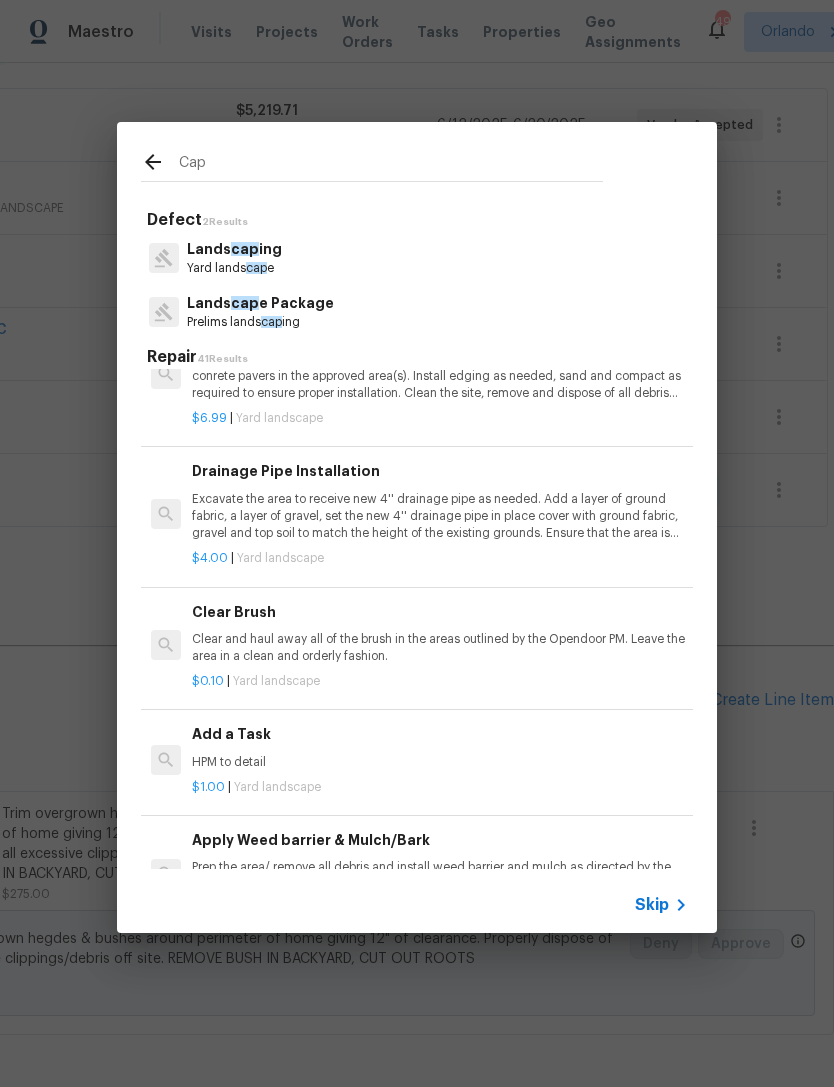 scroll, scrollTop: 871, scrollLeft: 0, axis: vertical 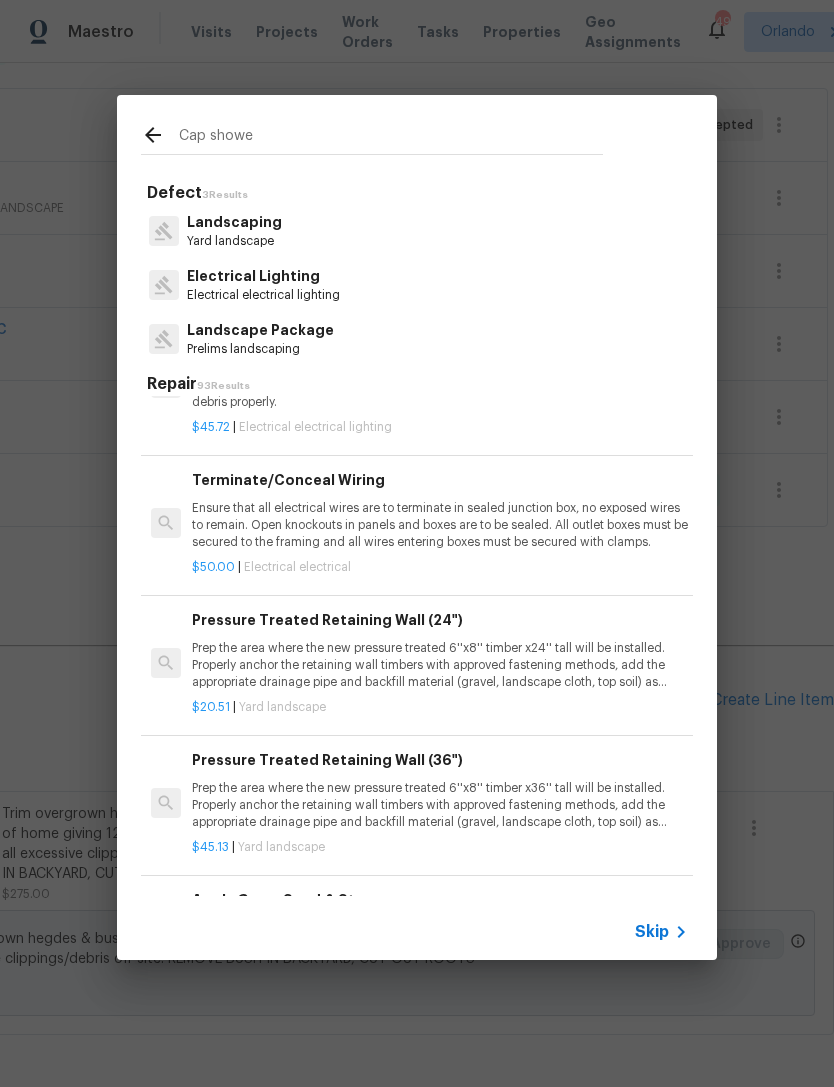 type on "Cap shower" 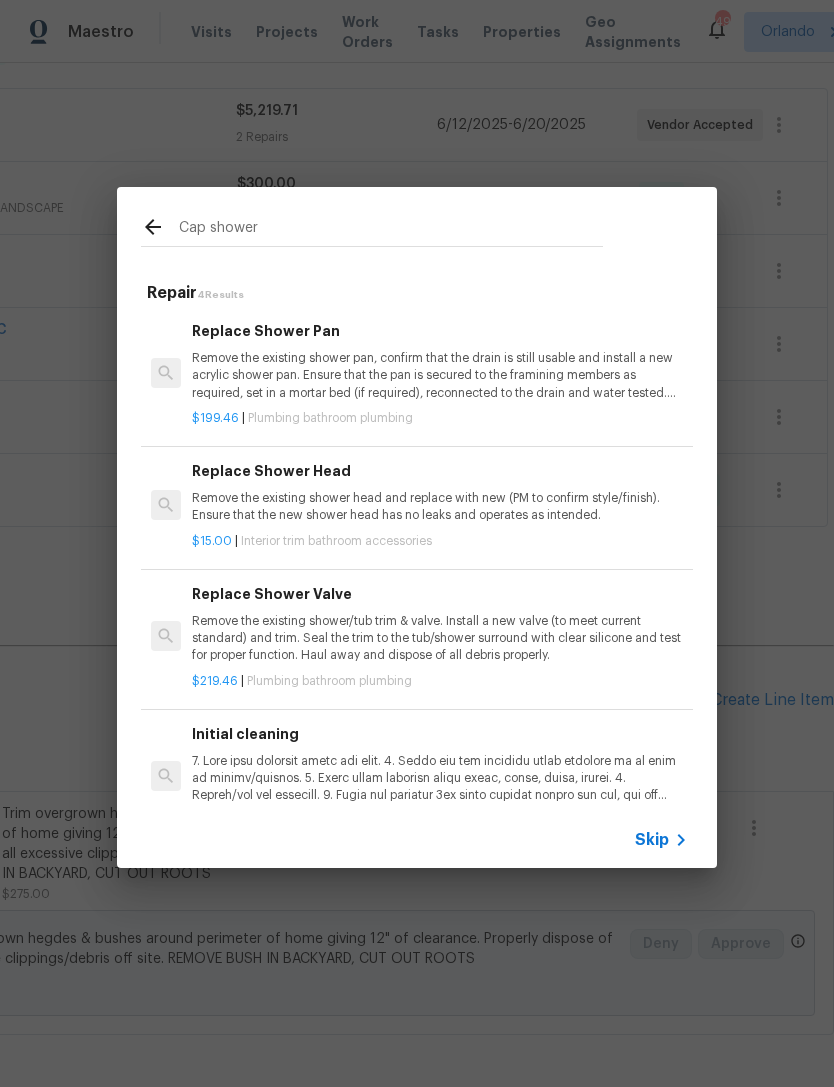 scroll, scrollTop: 0, scrollLeft: 0, axis: both 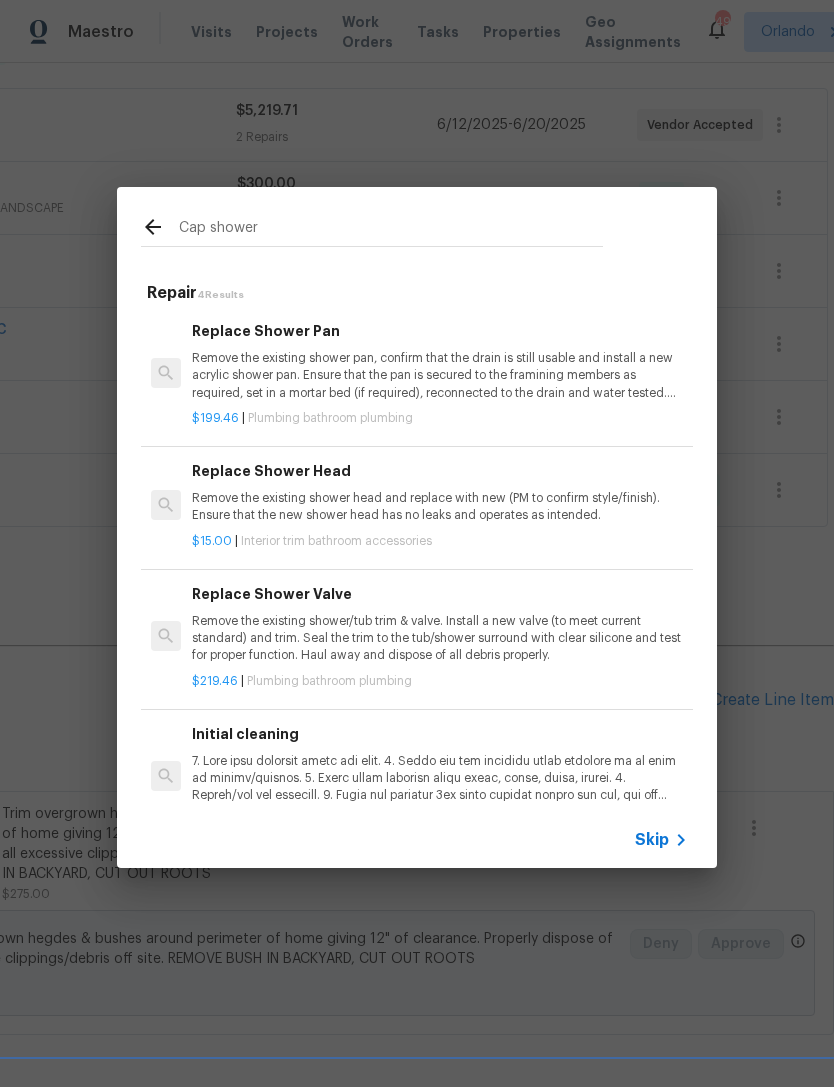 click on "Remove the existing shower head and replace with new (PM to confirm style/finish). Ensure that the new shower head has no leaks and operates as intended." at bounding box center [440, 507] 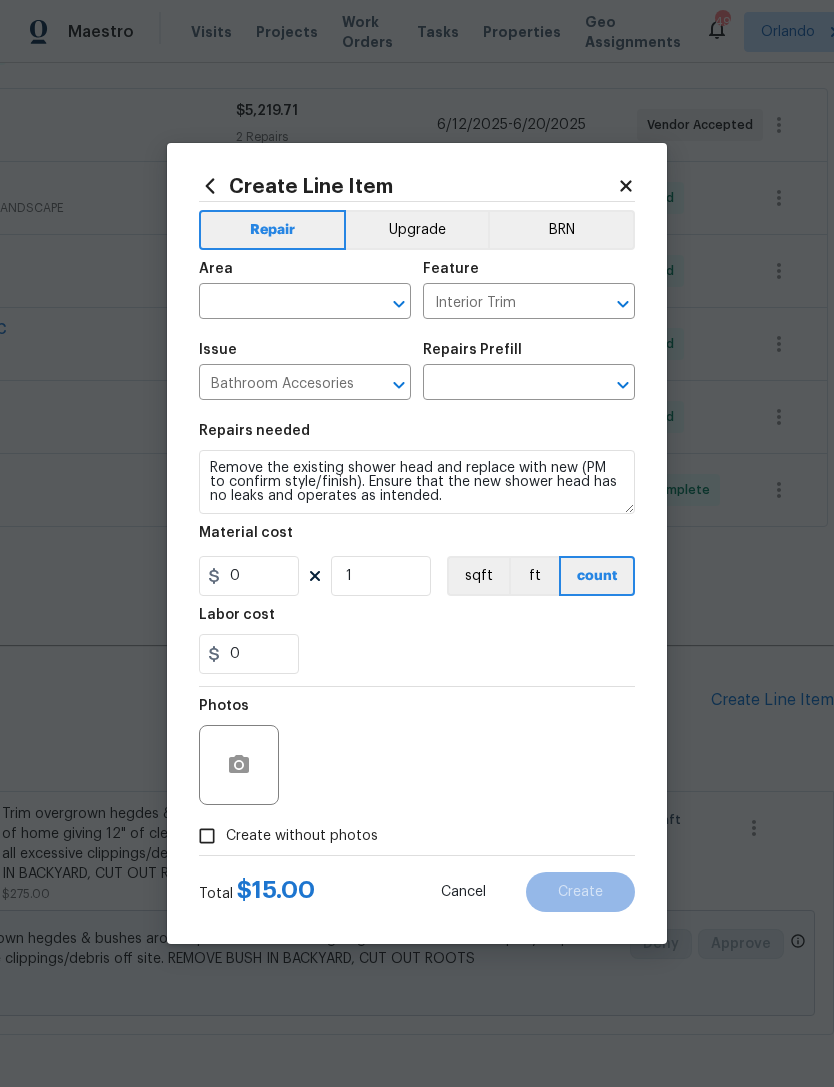 type on "Replace Shower Head $15.00" 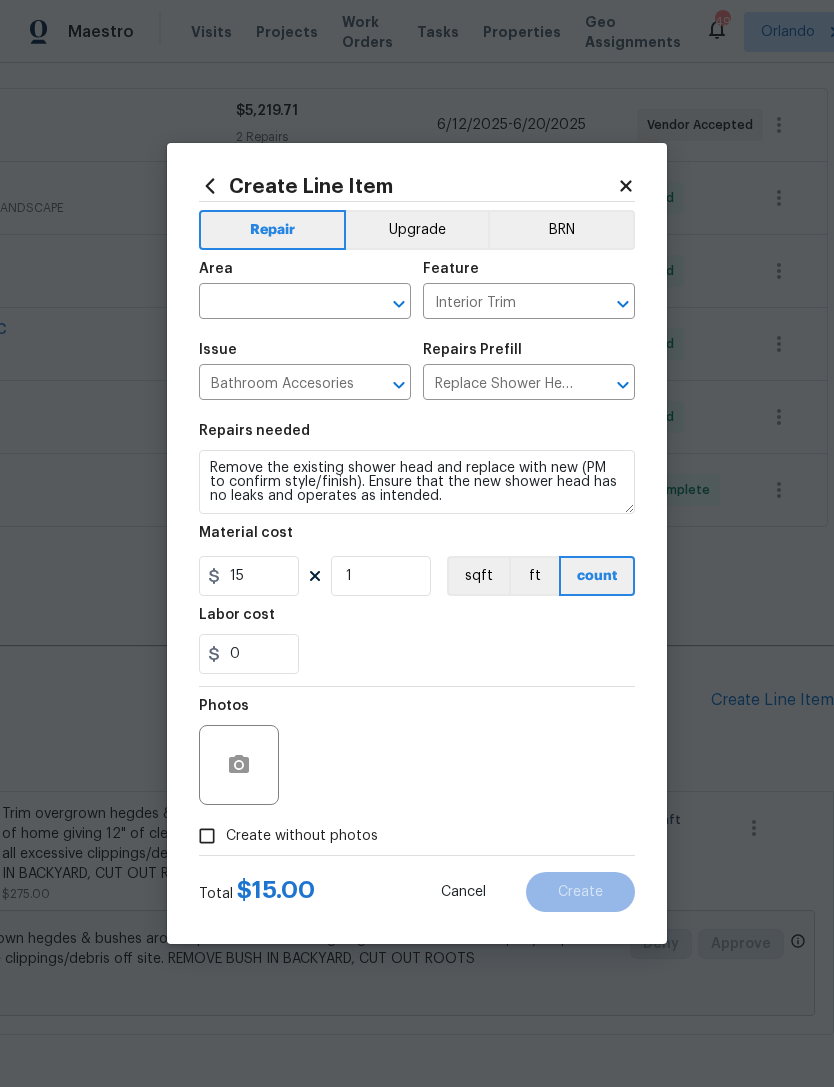 click on "Create Line Item Repair Upgrade BRN Area ​ Feature Interior Trim ​ Issue Bathroom Accesories ​ Repairs Prefill Replace Shower Head $15.00 ​ Repairs needed Remove the existing shower head and replace with new (PM to confirm style/finish). Ensure that the new shower head has no leaks and operates as intended. Material cost 15 1 sqft ft count Labor cost 0 Photos Create without photos Total   $ 15.00 Cancel Create" at bounding box center [417, 543] 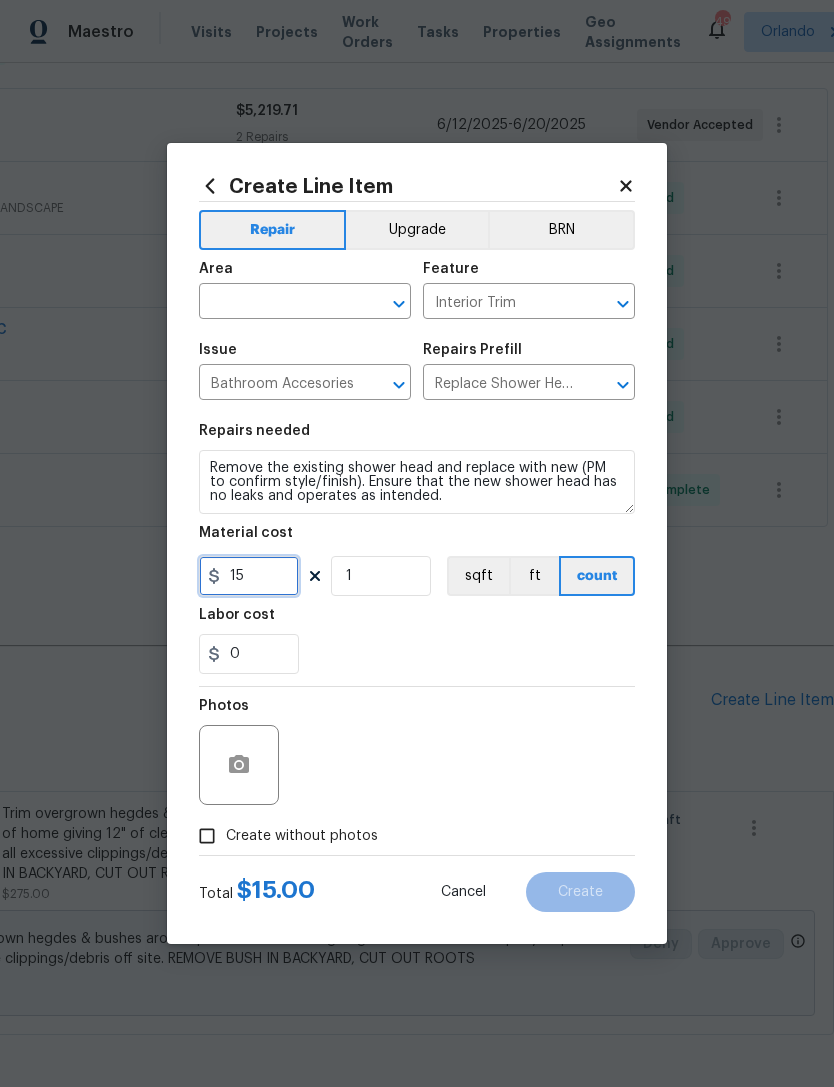 click on "15" at bounding box center [249, 576] 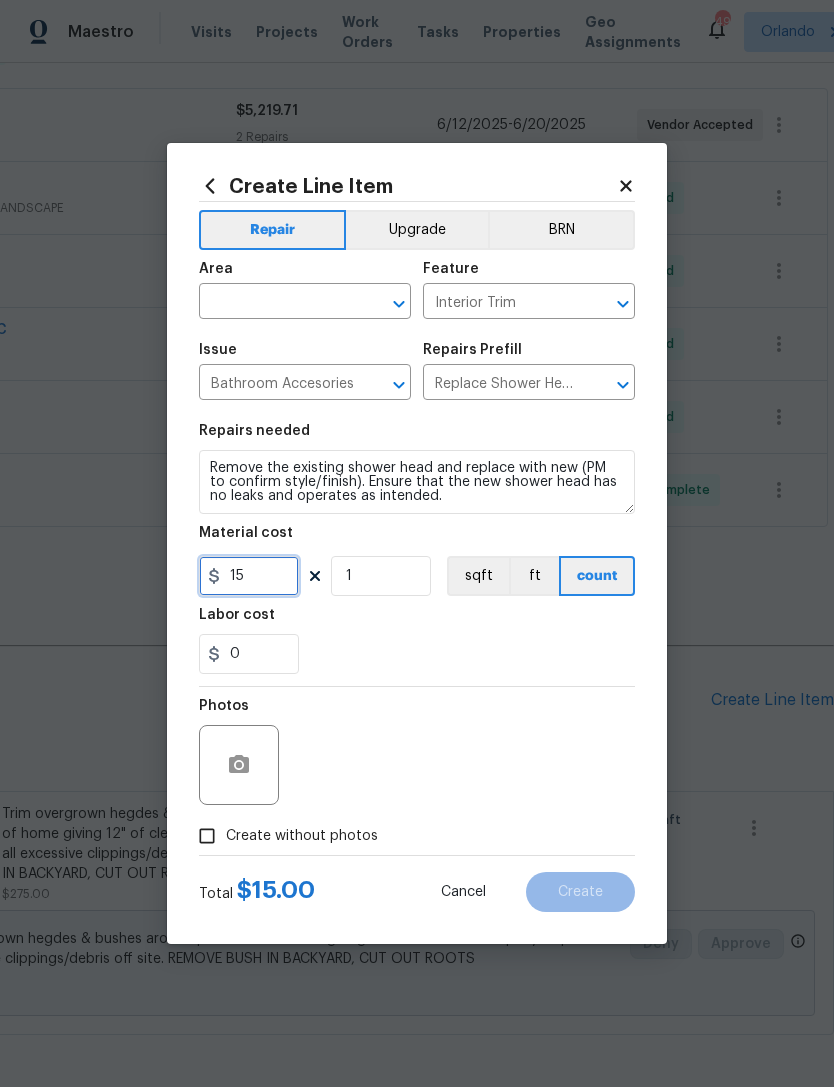 click on "15" at bounding box center (249, 576) 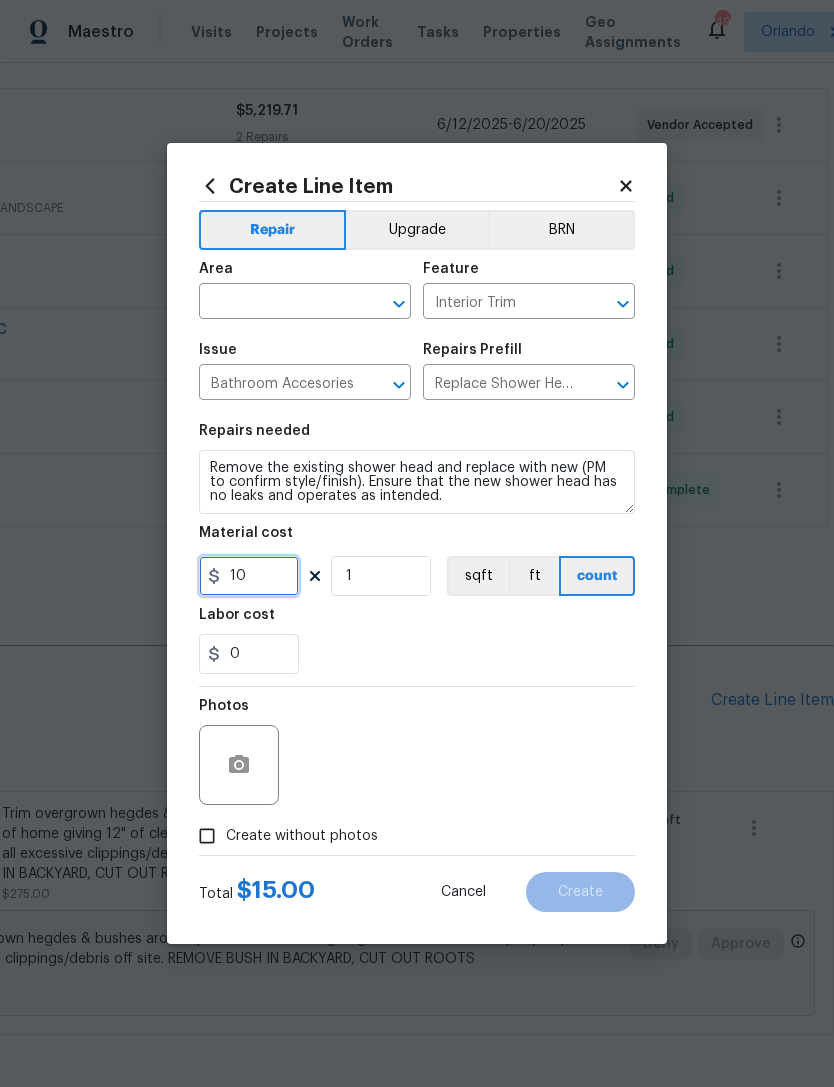 type on "10" 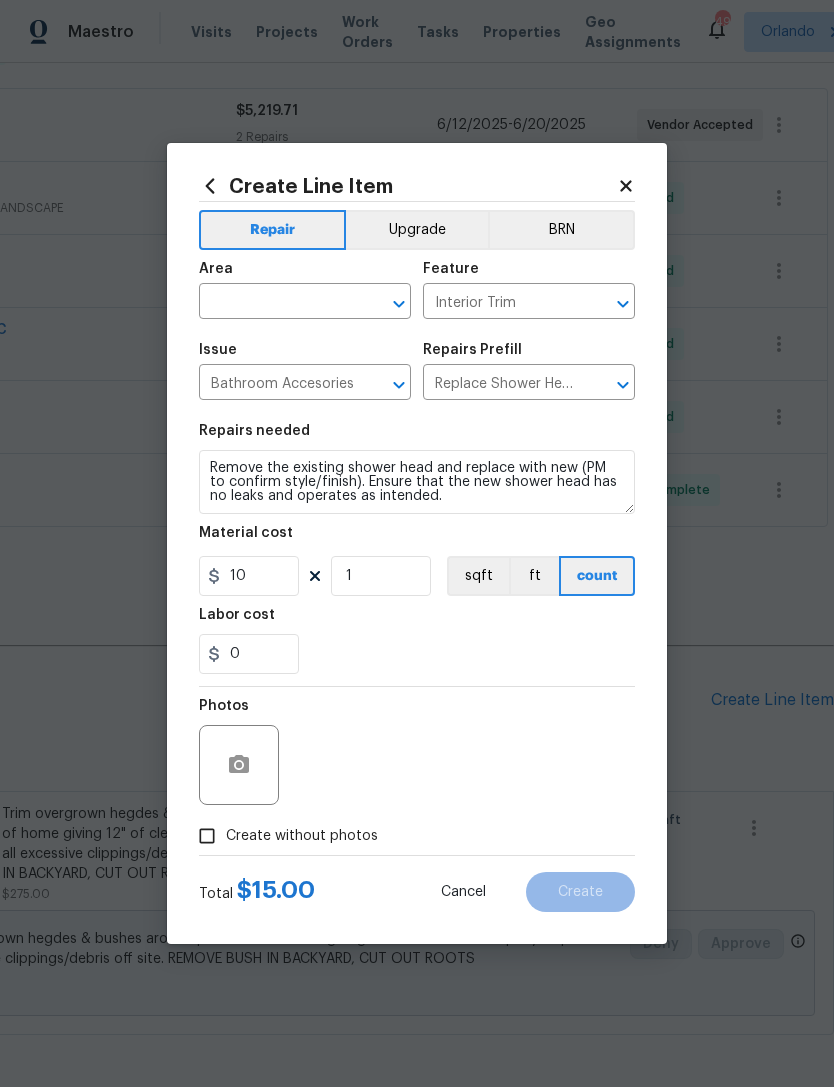 click on "0" at bounding box center [417, 654] 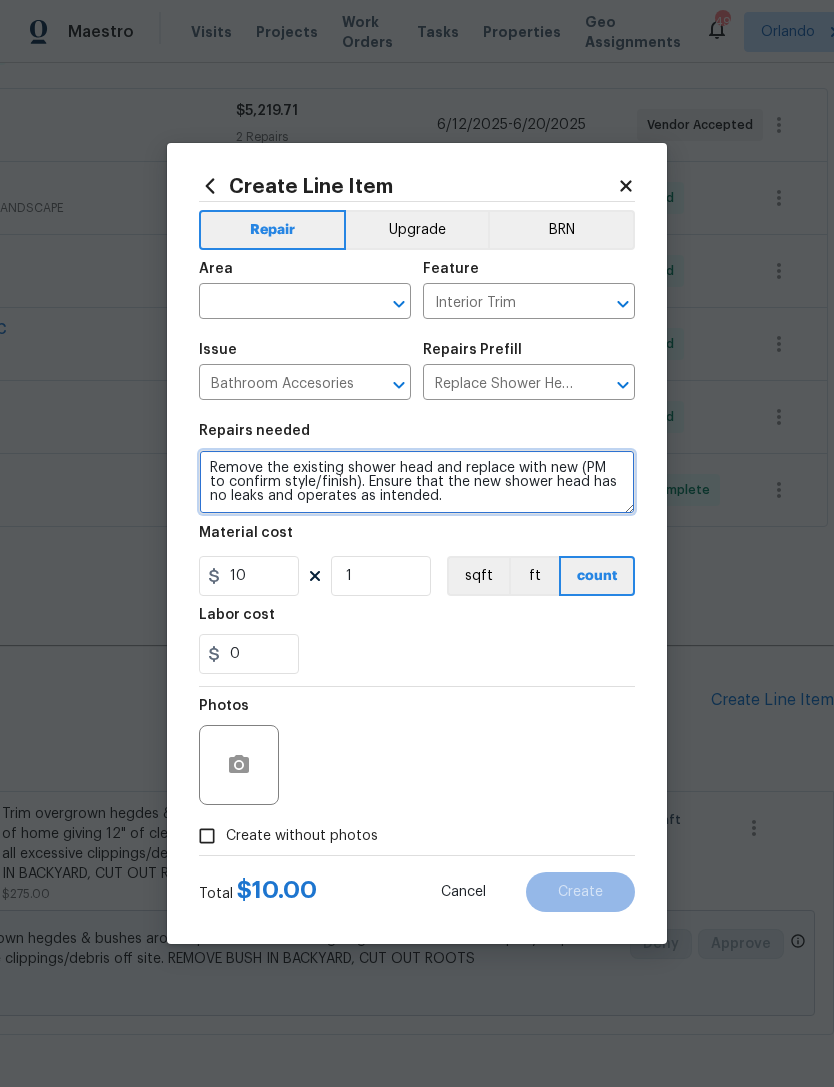 click on "Remove the existing shower head and replace with new (PM to confirm style/finish). Ensure that the new shower head has no leaks and operates as intended." at bounding box center (417, 482) 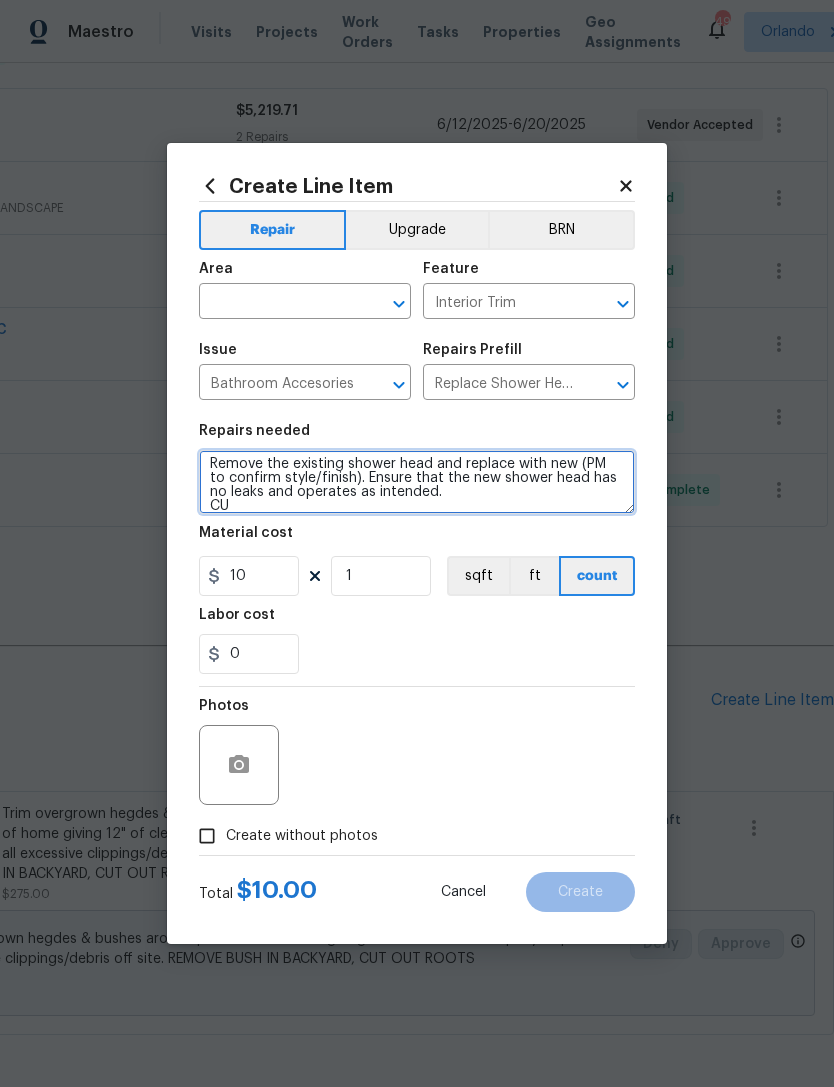 scroll, scrollTop: 4, scrollLeft: 0, axis: vertical 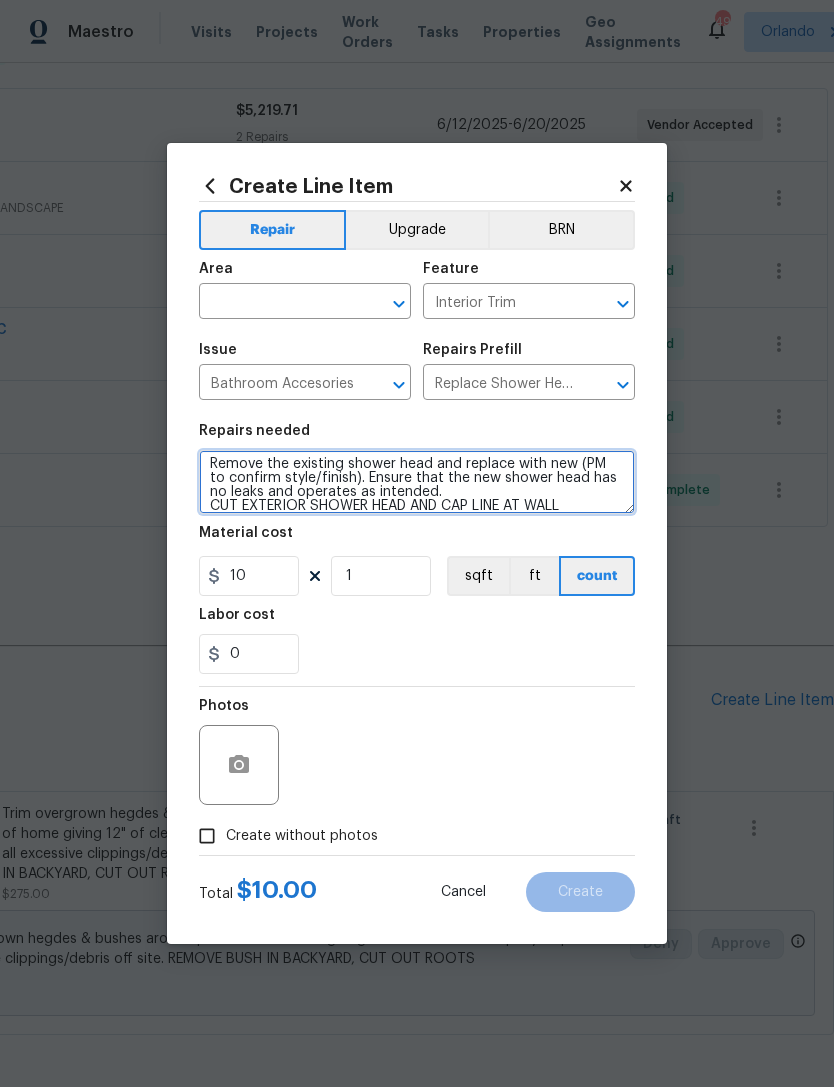 type on "Remove the existing shower head and replace with new (PM to confirm style/finish). Ensure that the new shower head has no leaks and operates as intended.
CUT EXTERIOR SHOWER HEAD AND CAP LINE AT WALL" 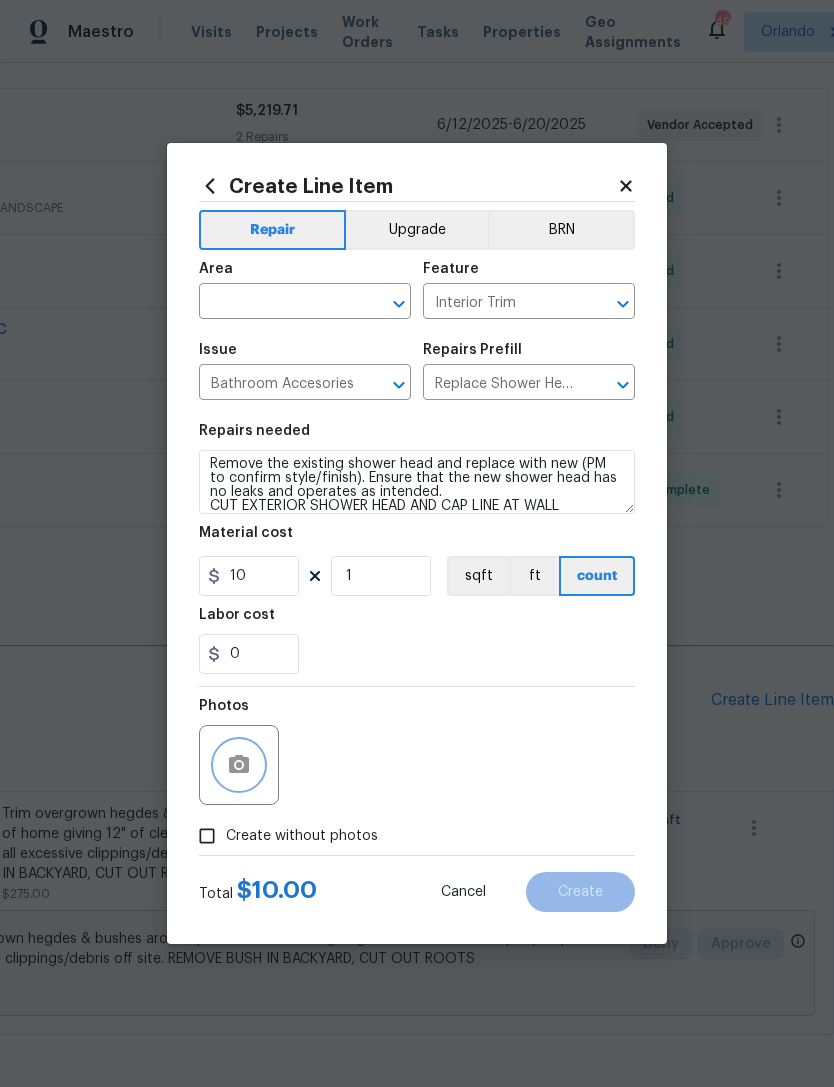 click 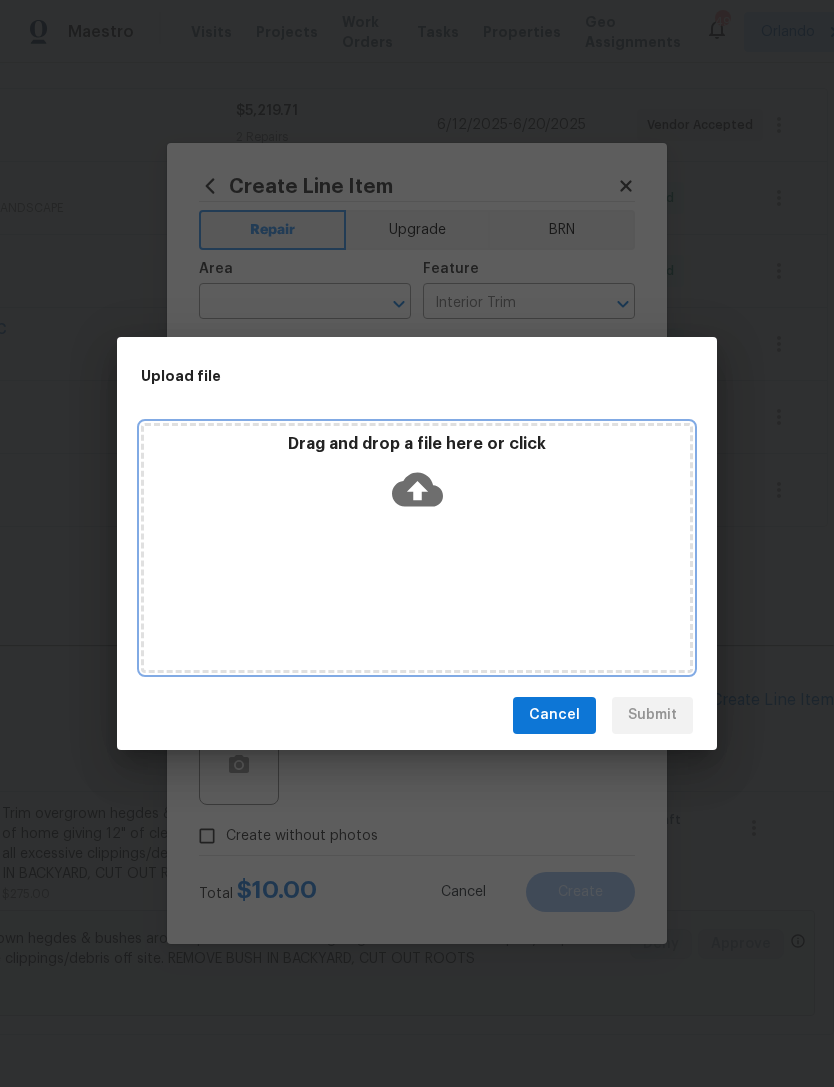 click on "Drag and drop a file here or click" at bounding box center [417, 548] 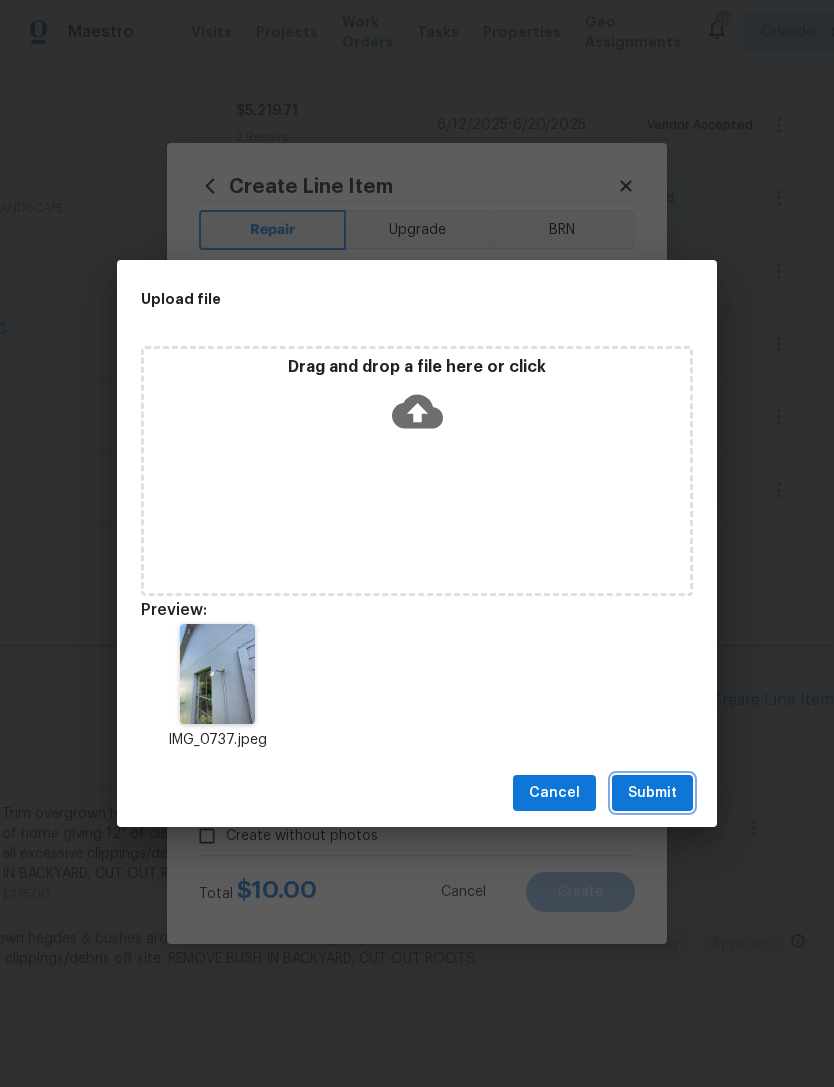 click on "Submit" at bounding box center (652, 793) 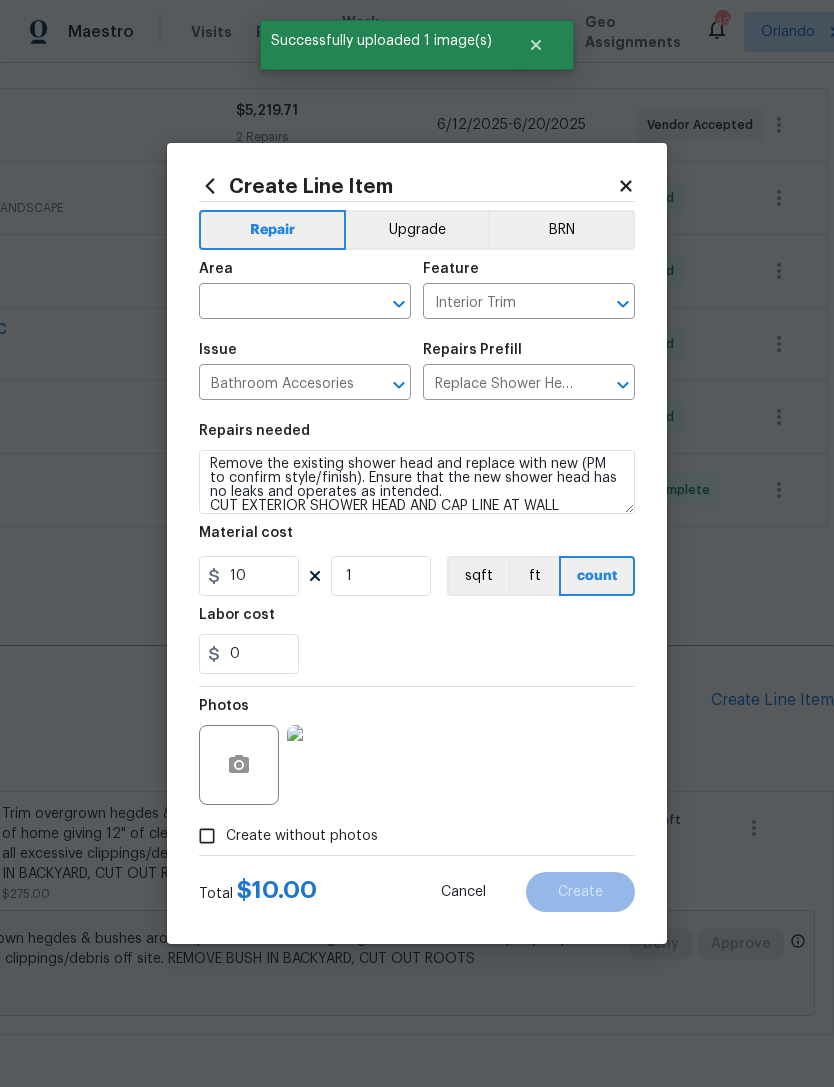 click at bounding box center (277, 303) 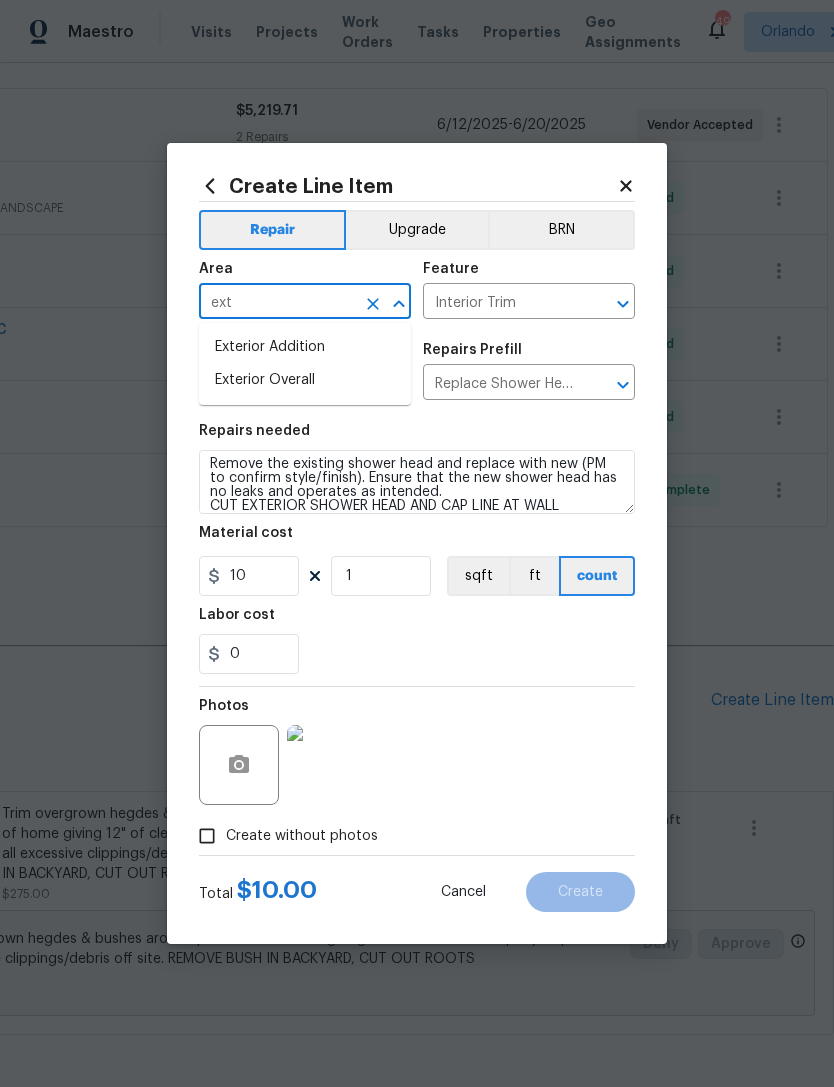 click on "Exterior Overall" at bounding box center [305, 380] 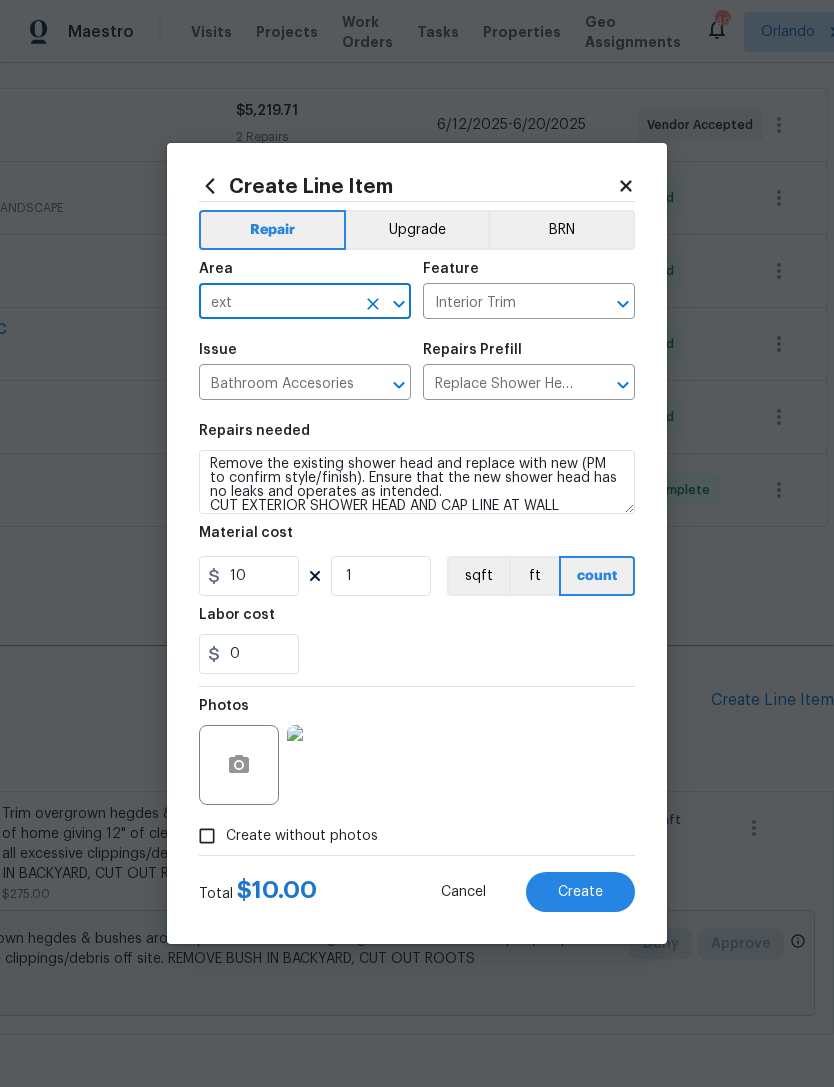 type on "Exterior Overall" 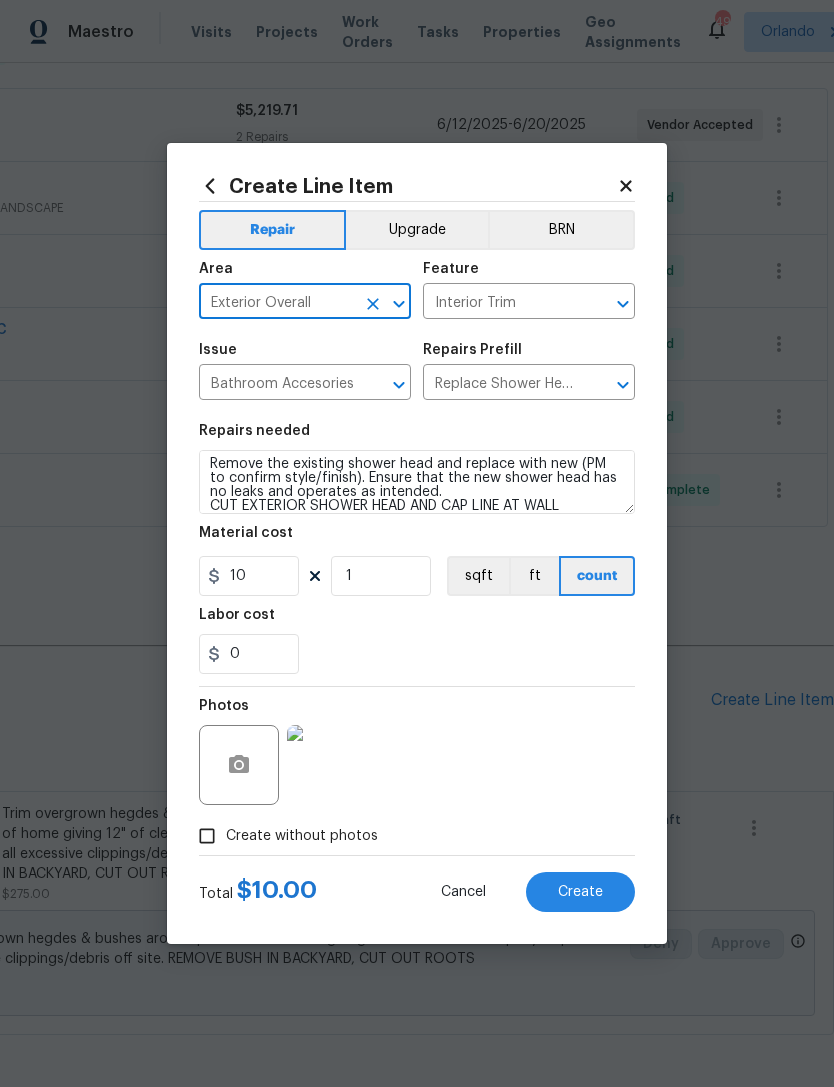 click on "Repairs needed Remove the existing shower head and replace with new (PM to confirm style/finish). Ensure that the new shower head has no leaks and operates as intended.
CUT EXTERIOR SHOWER HEAD AND CAP LINE AT WALL Material cost 10 1 sqft ft count Labor cost 0" at bounding box center [417, 549] 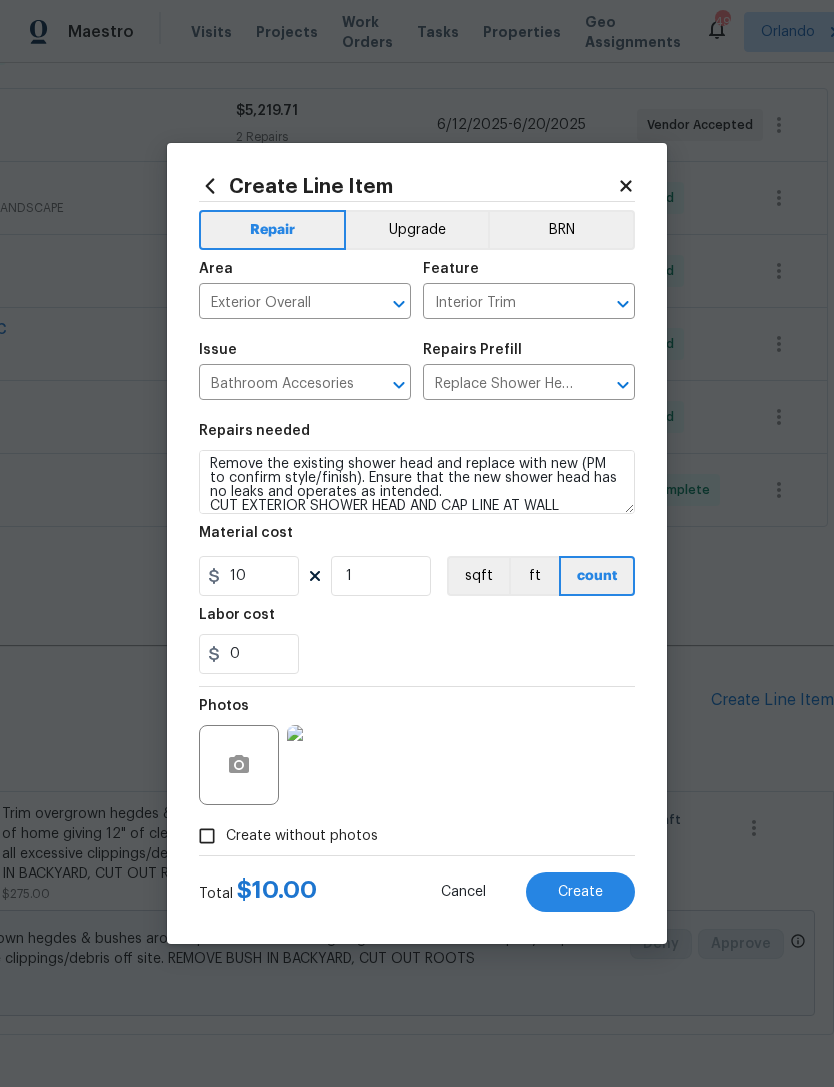 click on "Create" at bounding box center (580, 892) 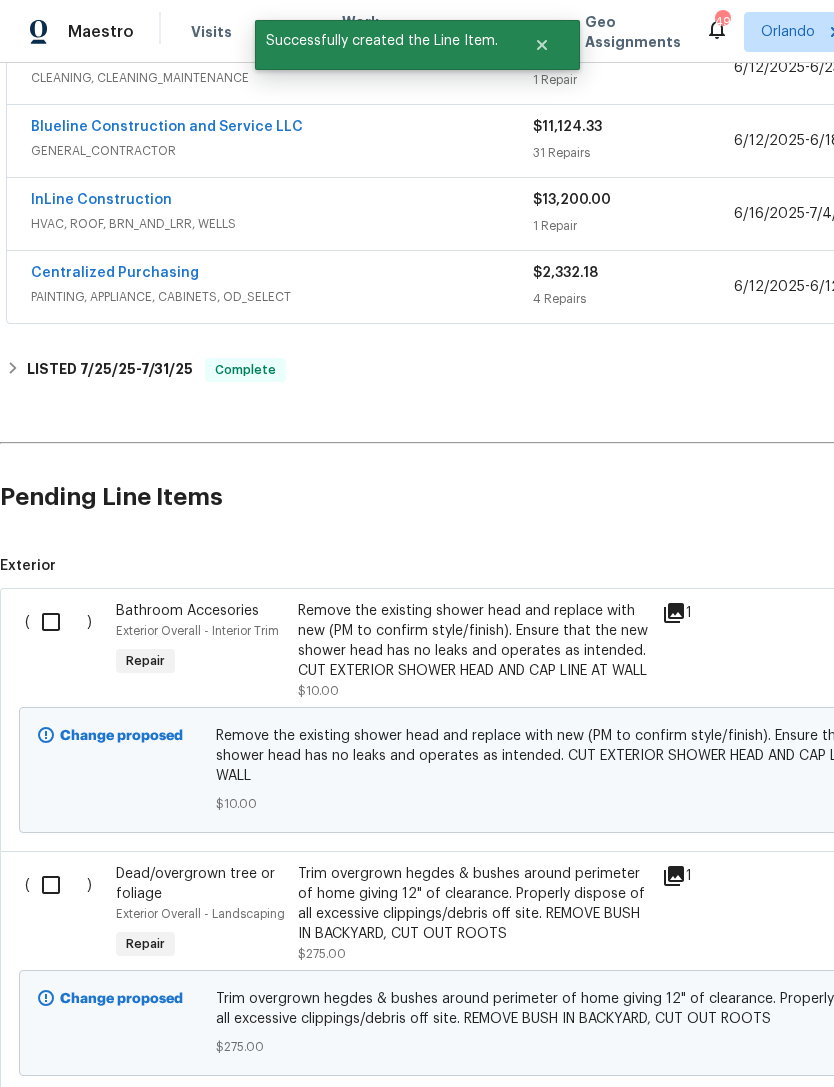 scroll, scrollTop: 591, scrollLeft: 0, axis: vertical 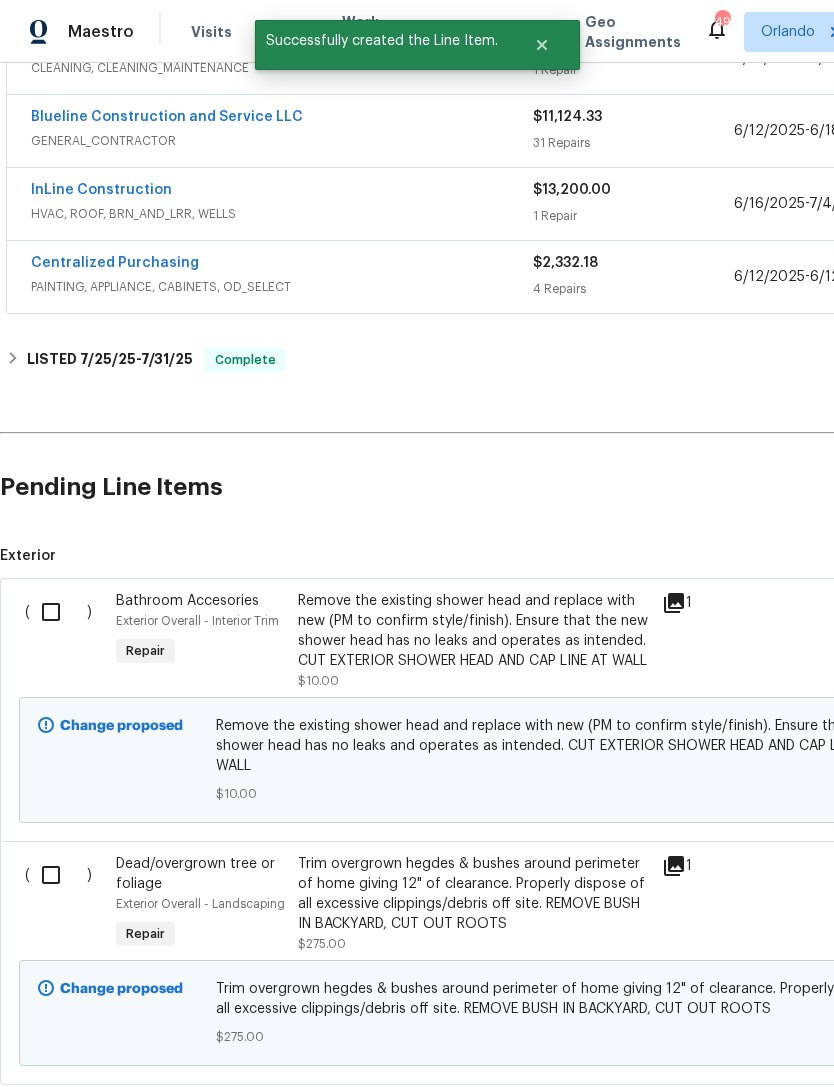 click at bounding box center [58, 612] 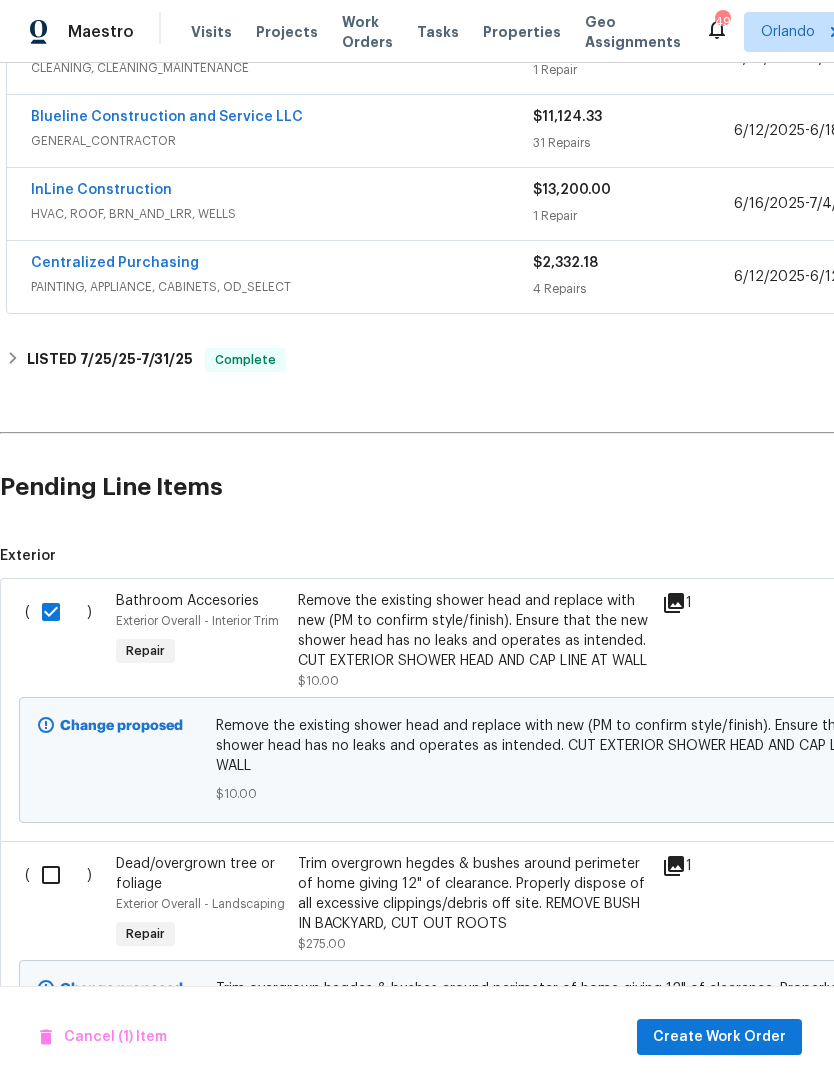click at bounding box center [58, 875] 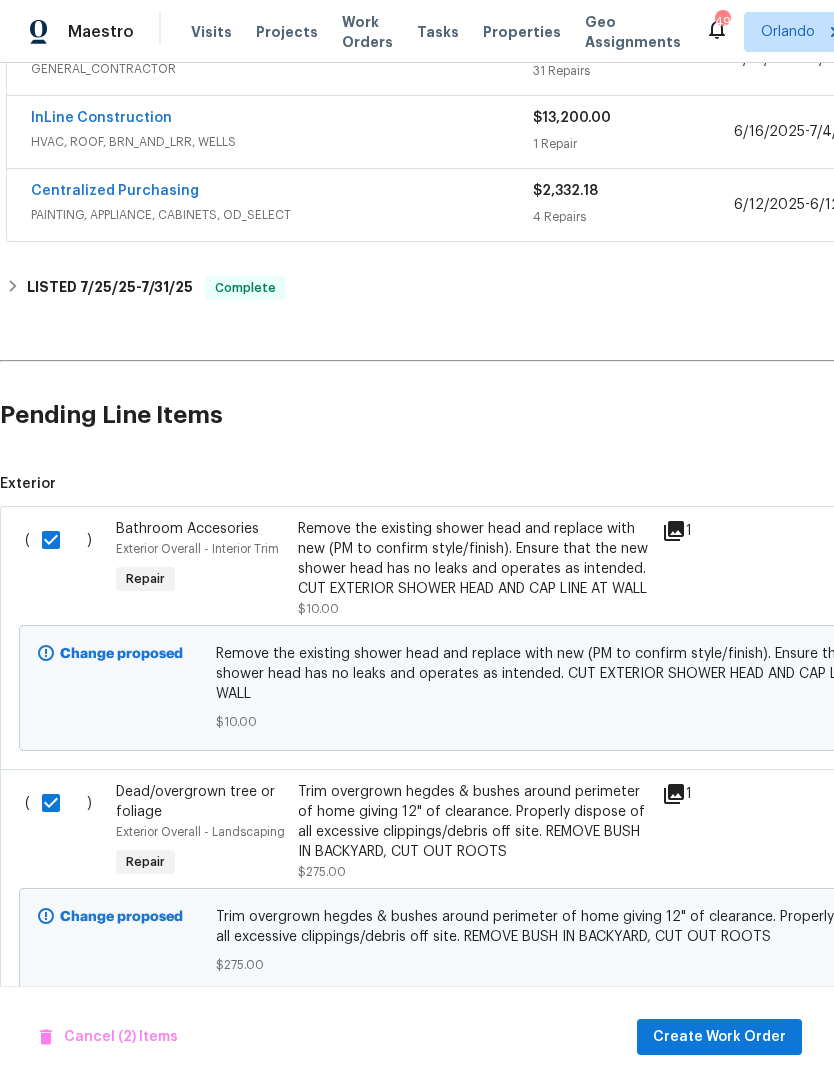 scroll, scrollTop: 662, scrollLeft: 0, axis: vertical 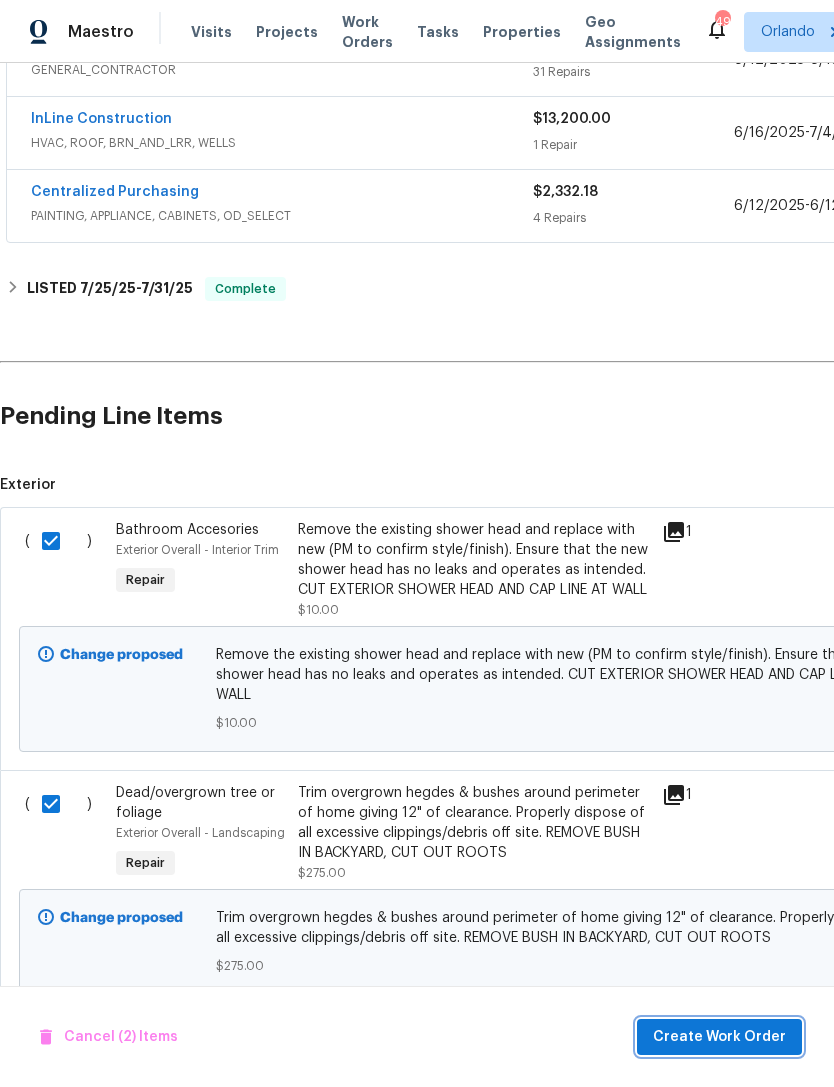 click on "Create Work Order" at bounding box center [719, 1037] 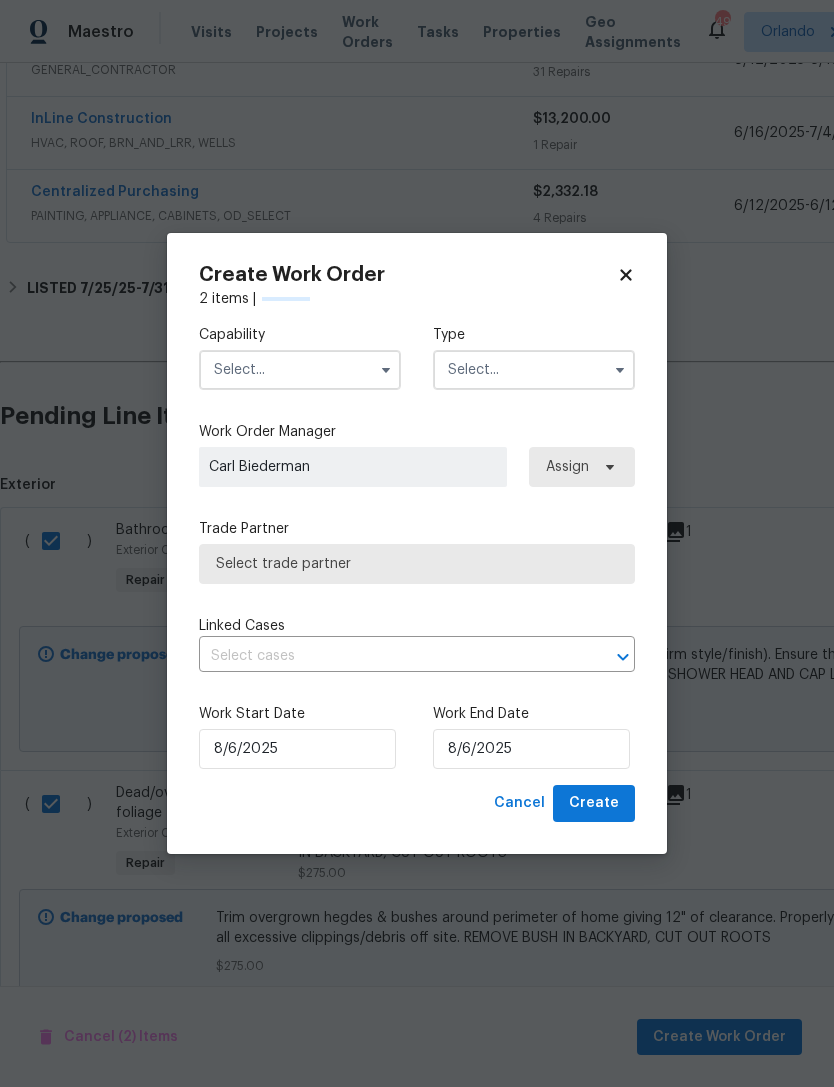 checkbox on "false" 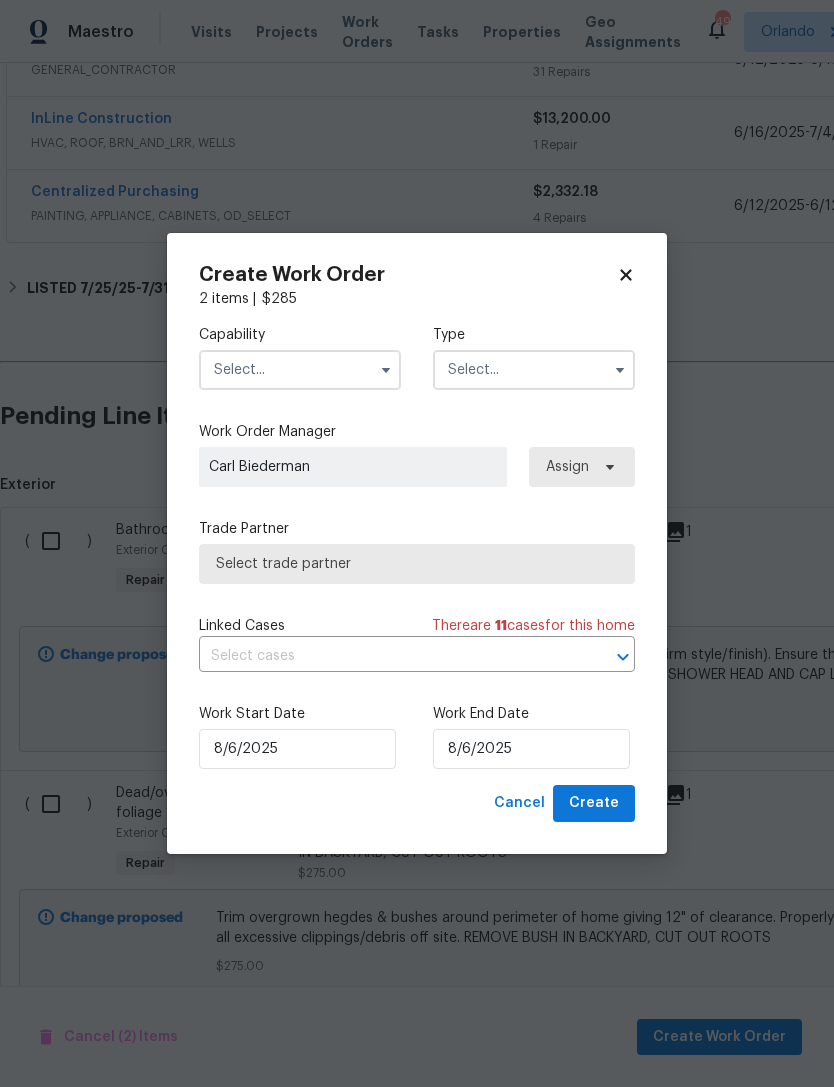 click at bounding box center [300, 370] 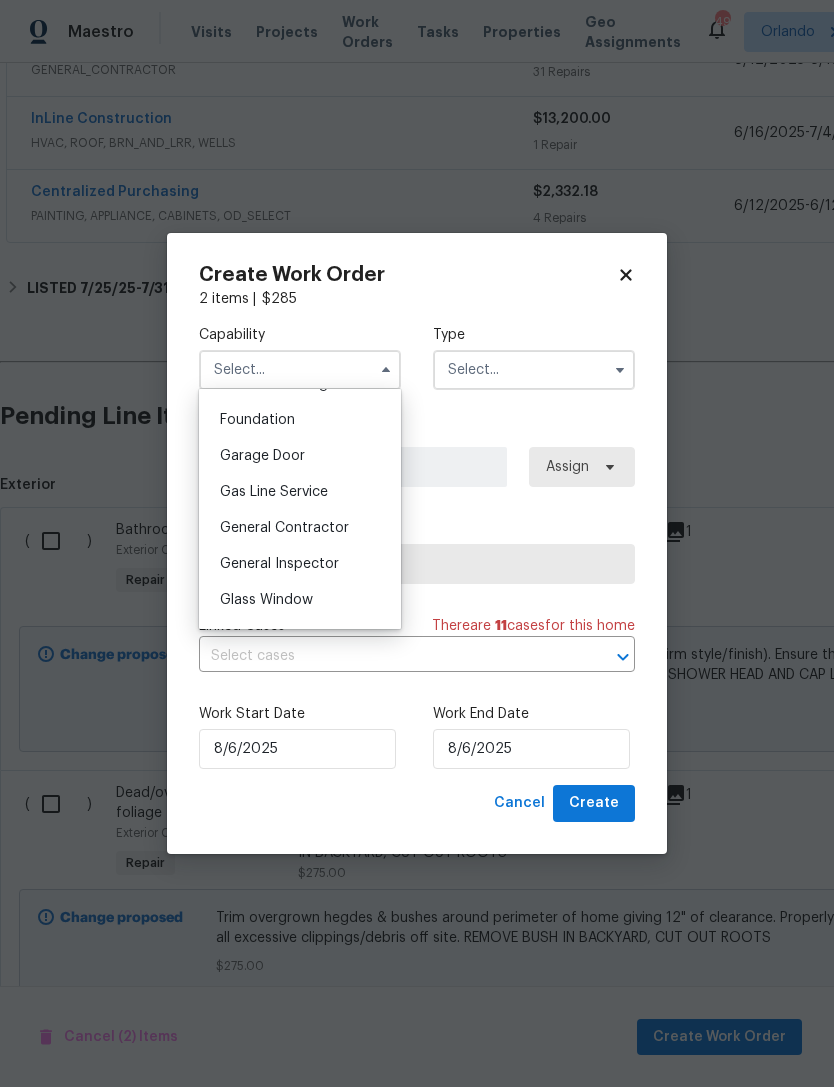 scroll, scrollTop: 839, scrollLeft: 0, axis: vertical 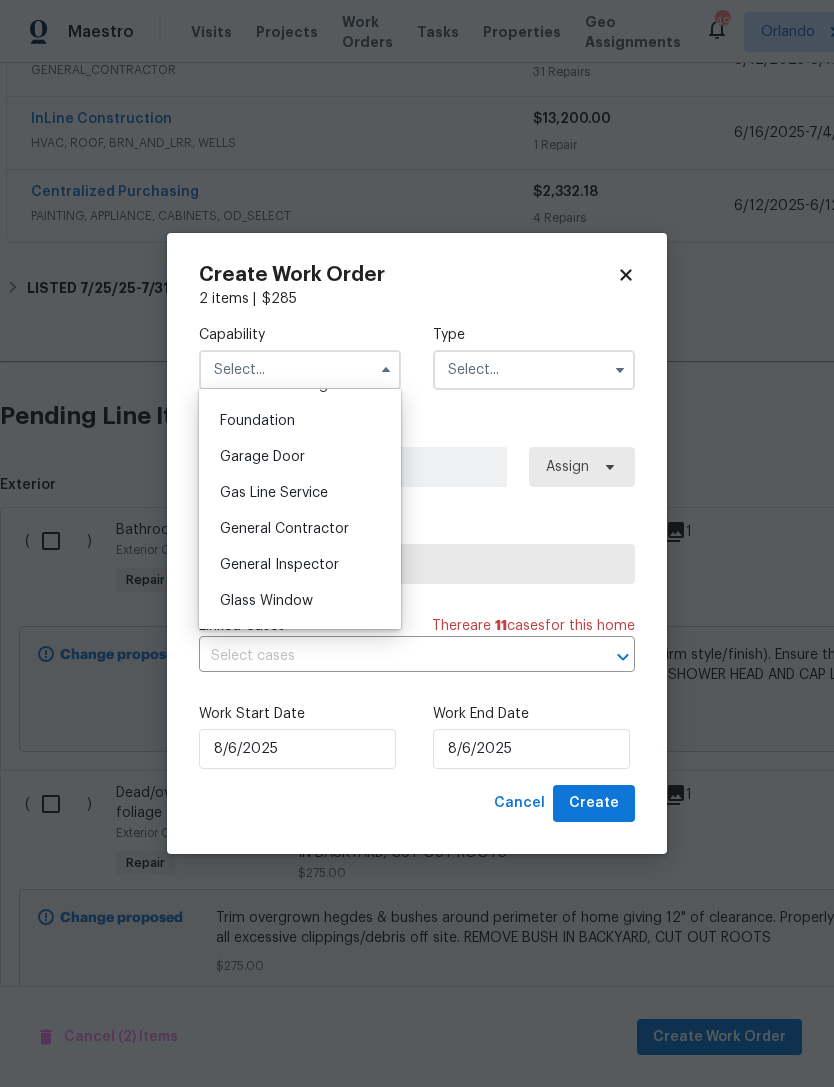 click on "General Contractor" at bounding box center [284, 529] 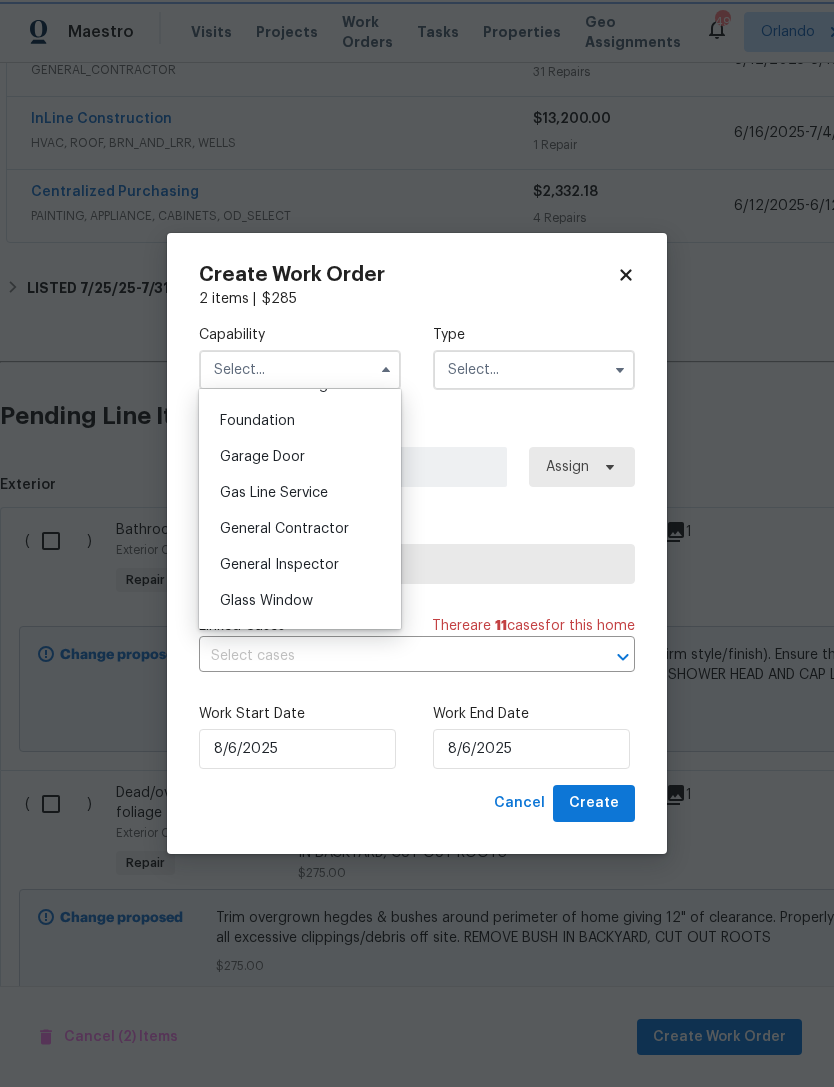 type on "General Contractor" 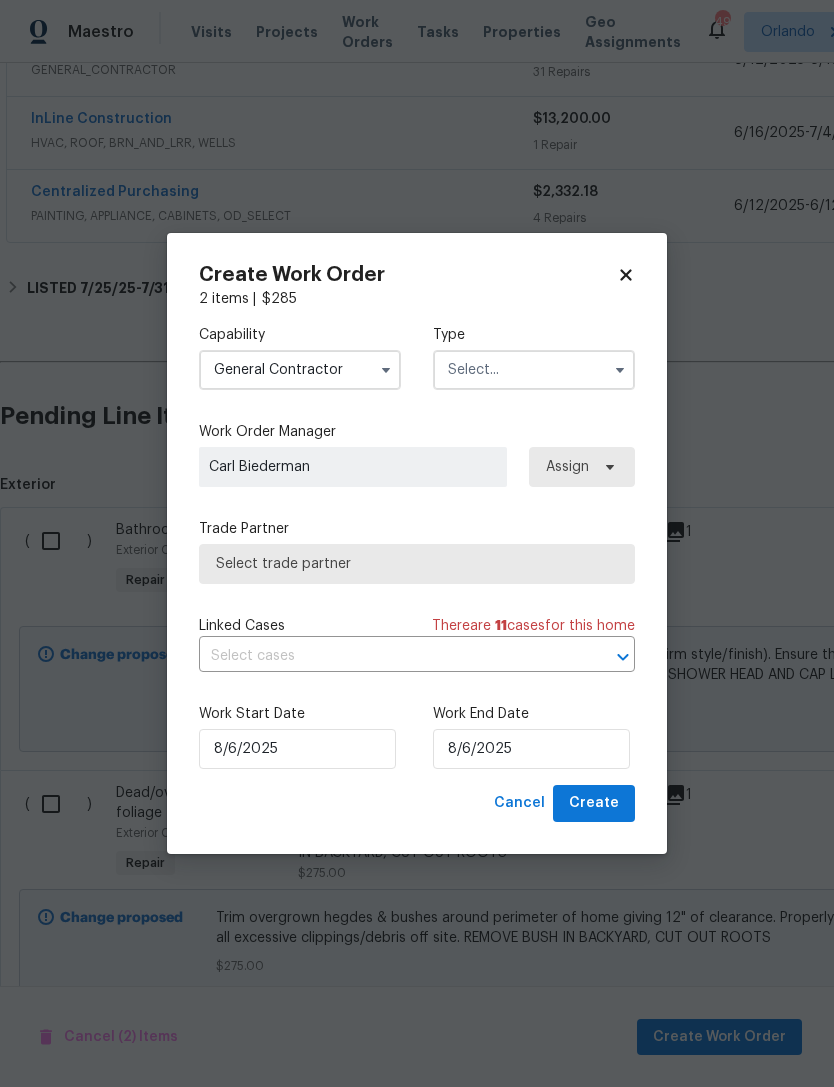 click at bounding box center (534, 370) 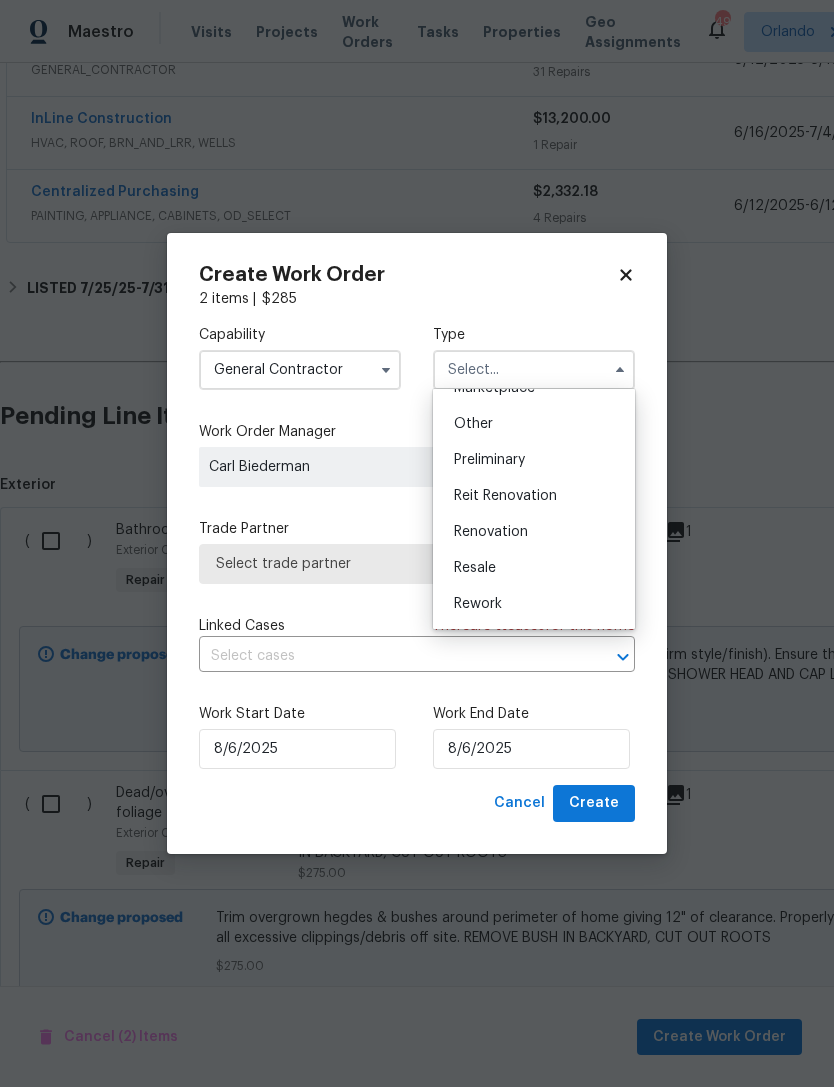 scroll, scrollTop: 385, scrollLeft: 0, axis: vertical 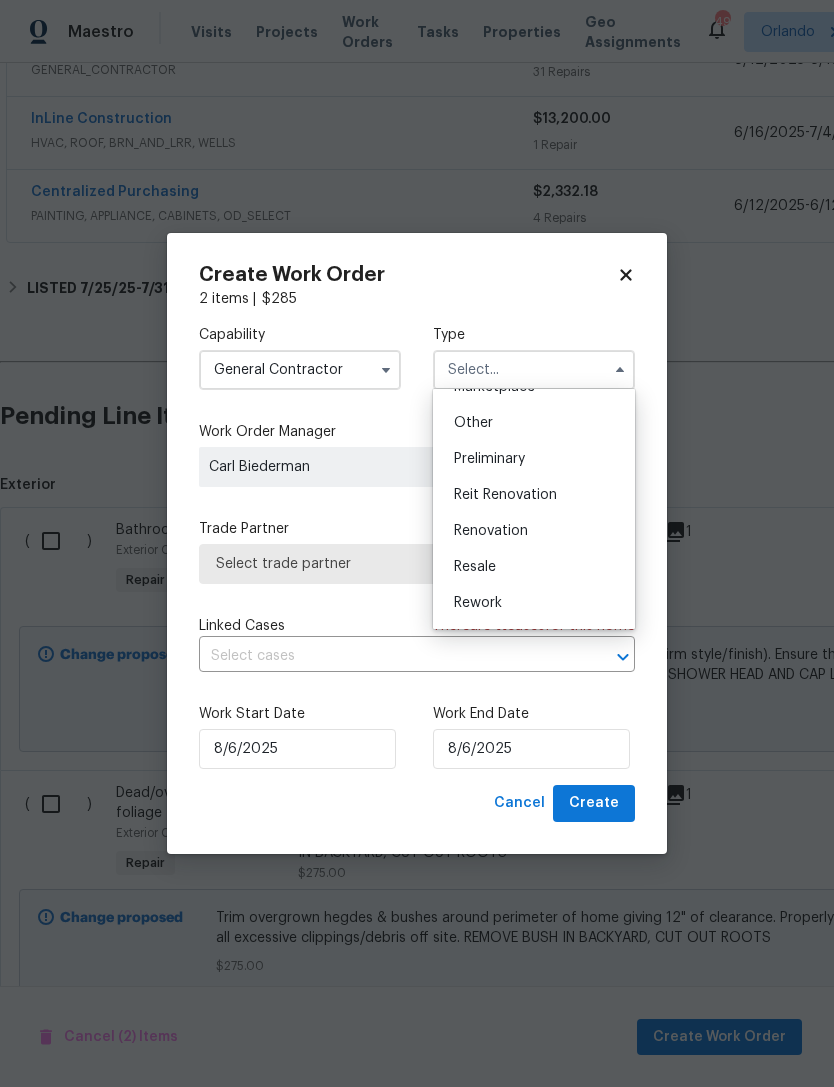 click on "Renovation" at bounding box center (534, 531) 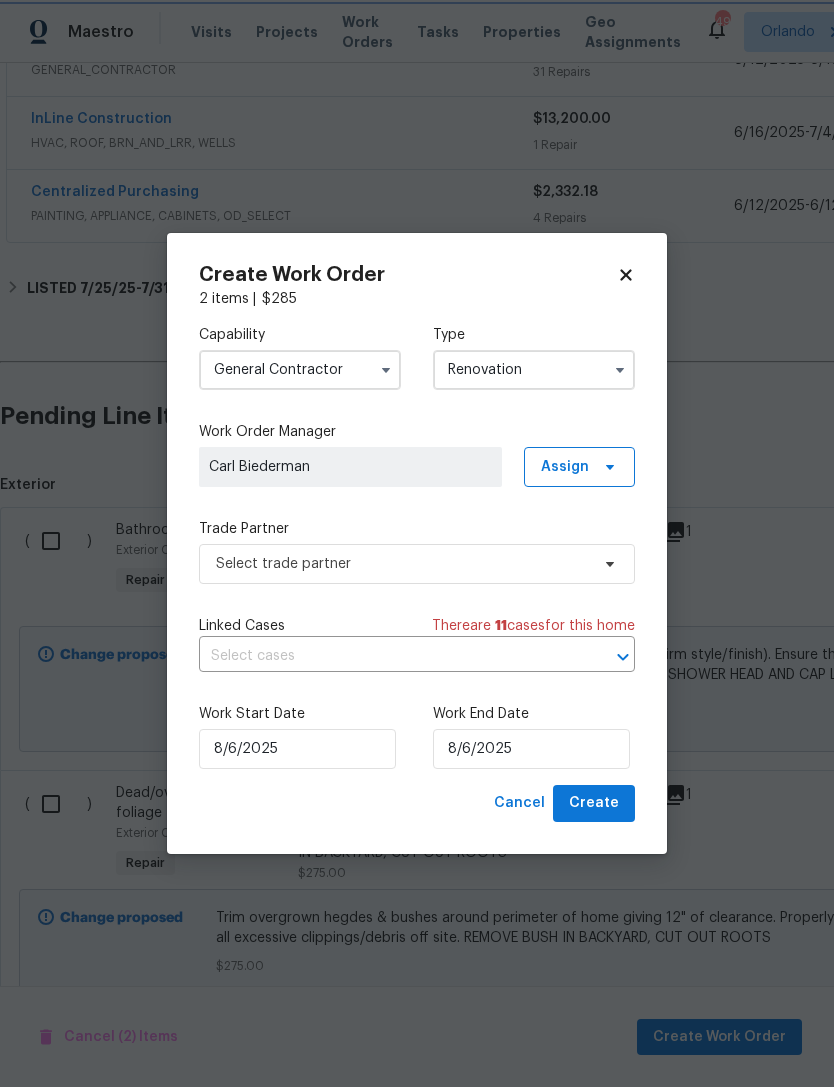 type on "Renovation" 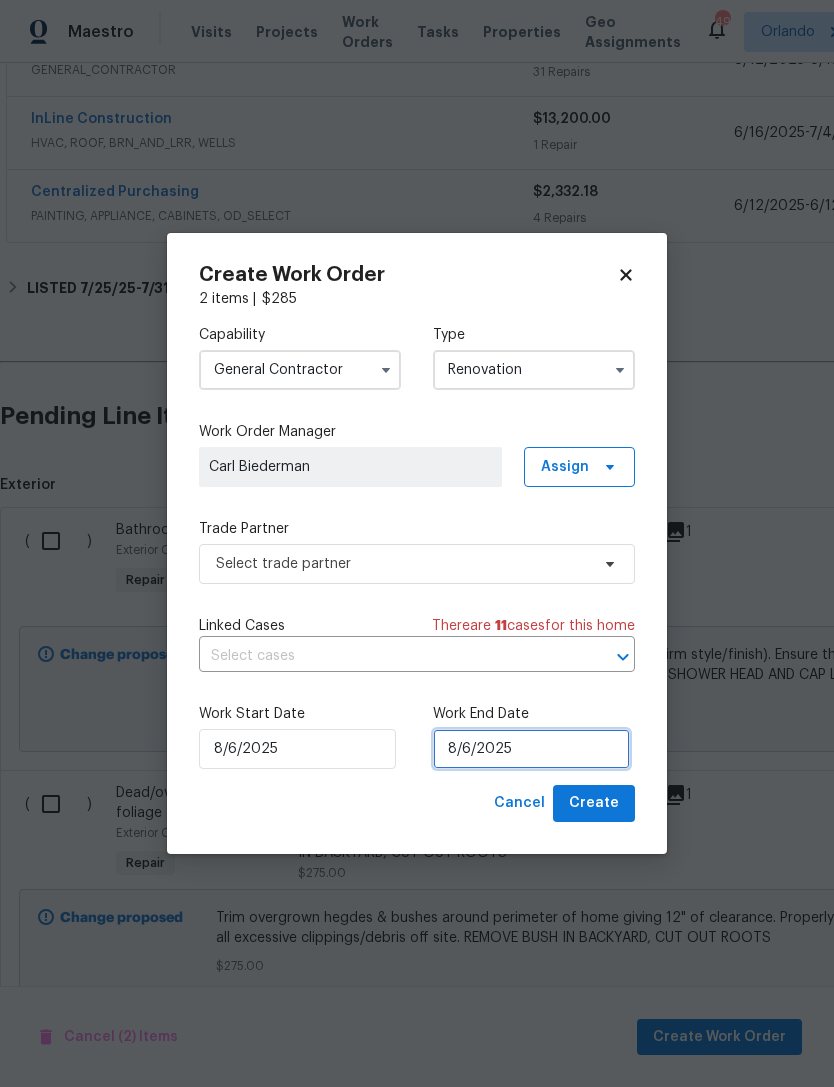 click on "8/6/2025" at bounding box center (531, 749) 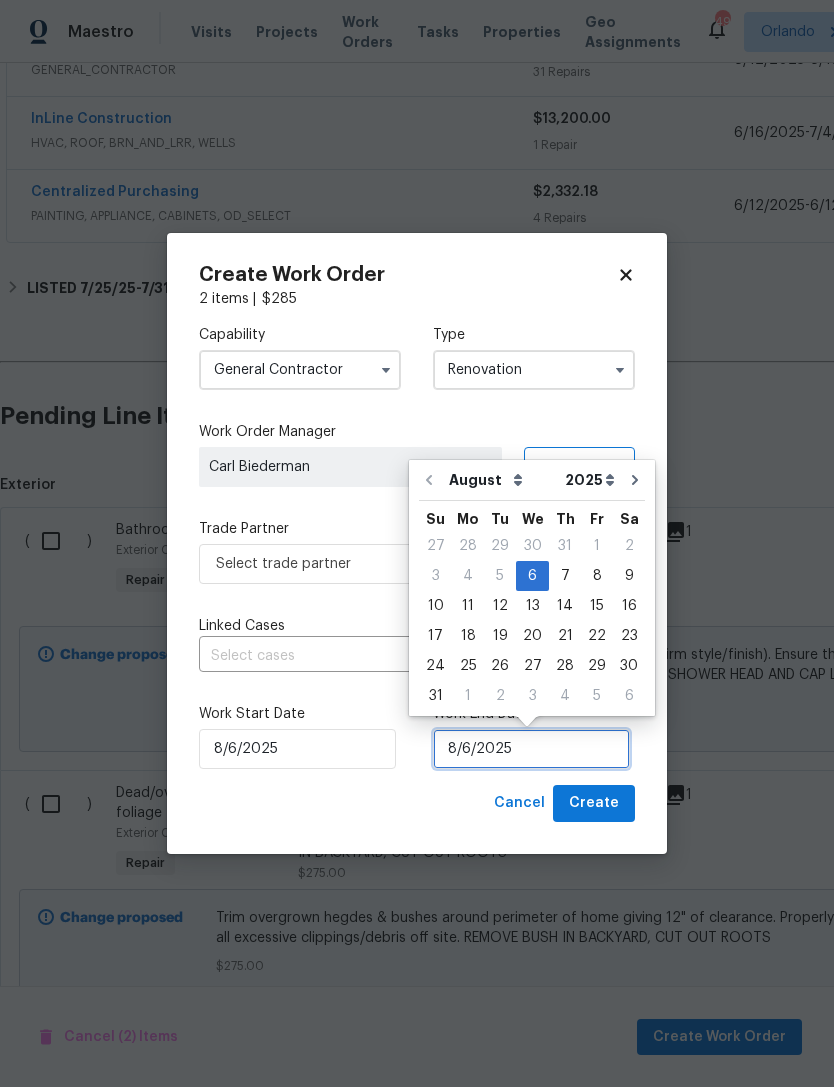 scroll, scrollTop: 37, scrollLeft: 0, axis: vertical 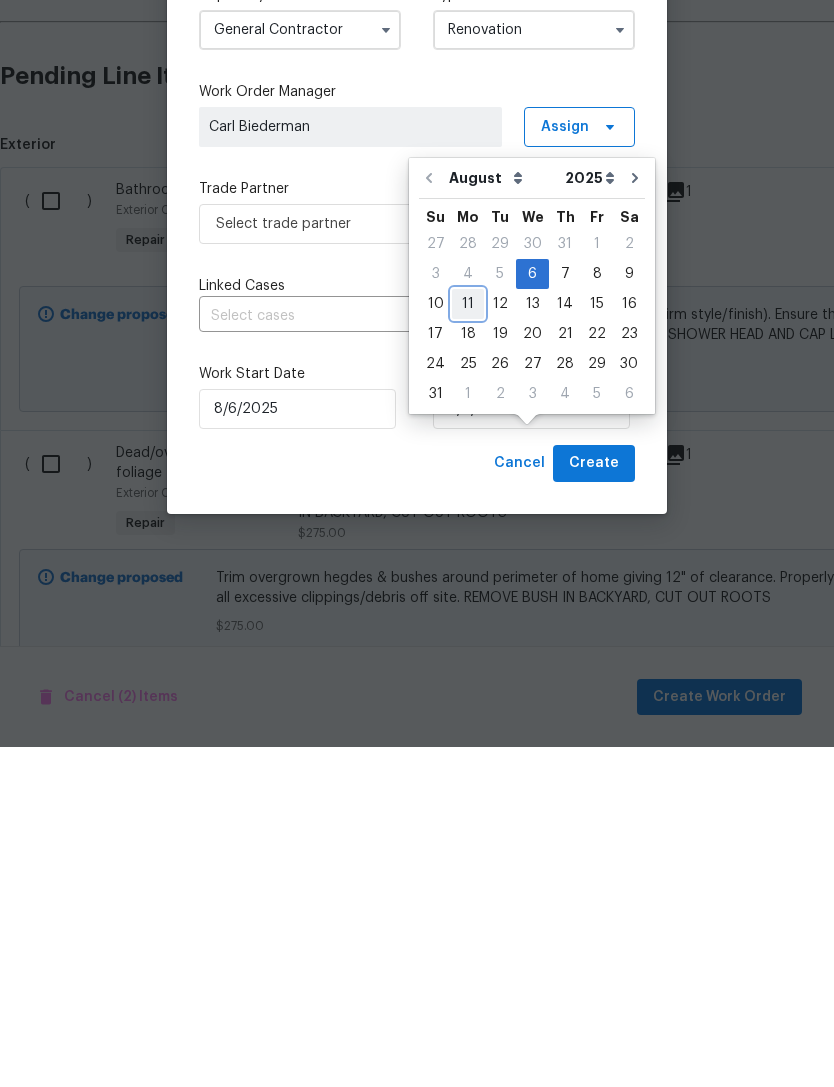 click on "11" at bounding box center (468, 644) 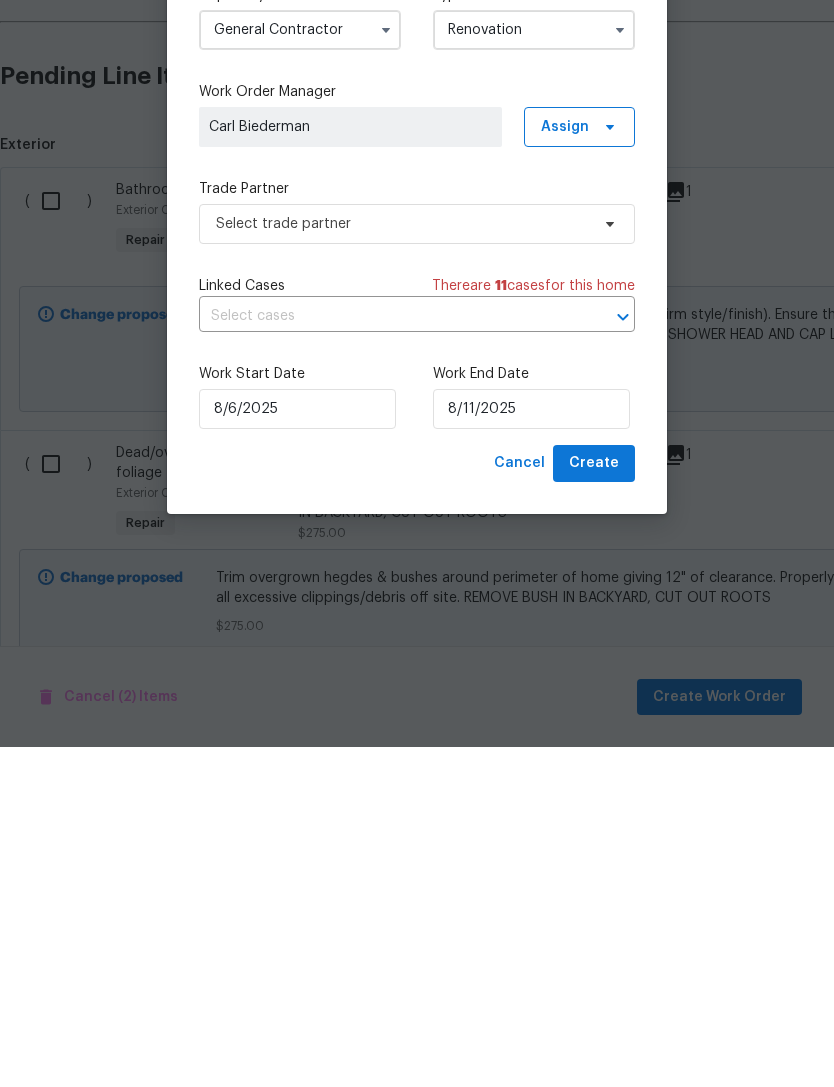 scroll, scrollTop: 64, scrollLeft: 0, axis: vertical 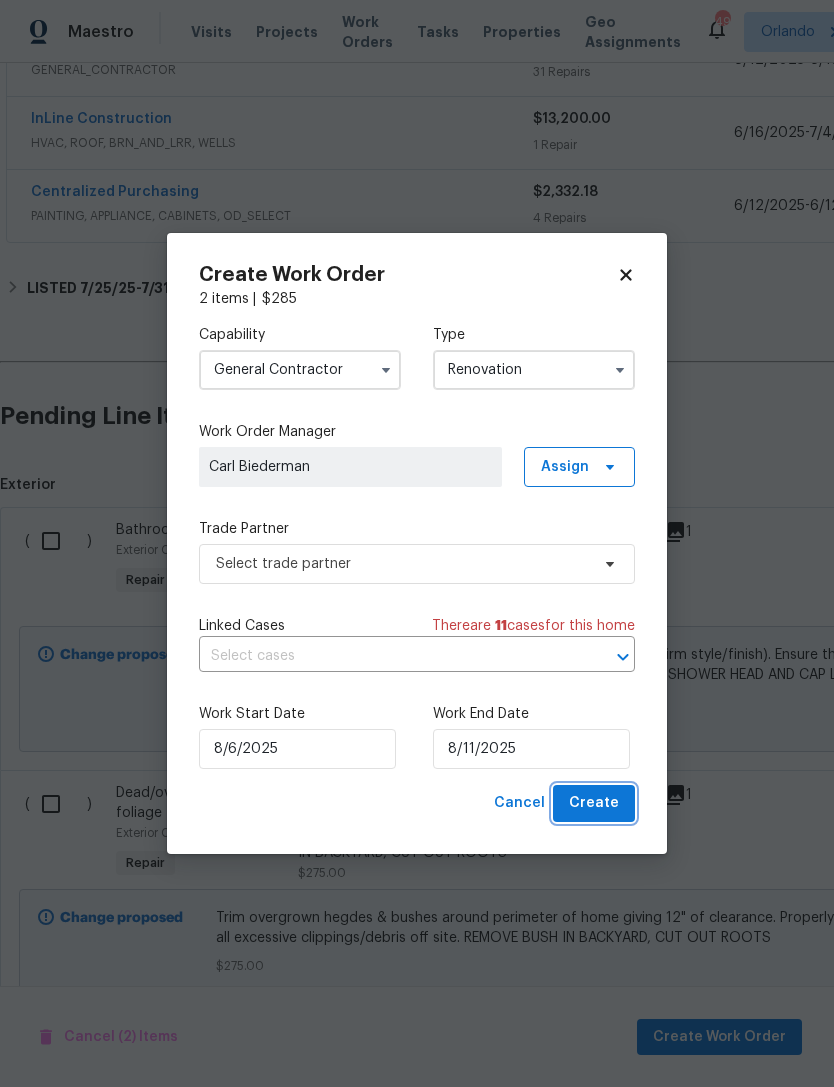 click on "Create" at bounding box center (594, 803) 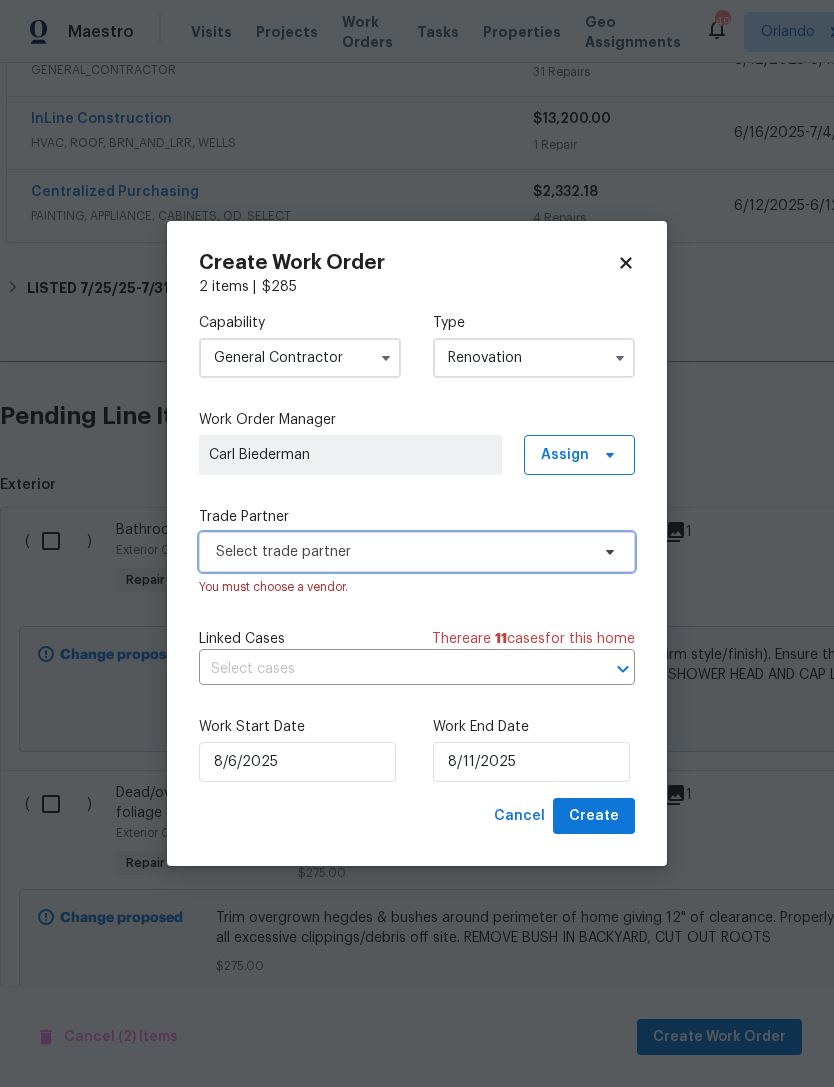 click on "Select trade partner" at bounding box center [417, 552] 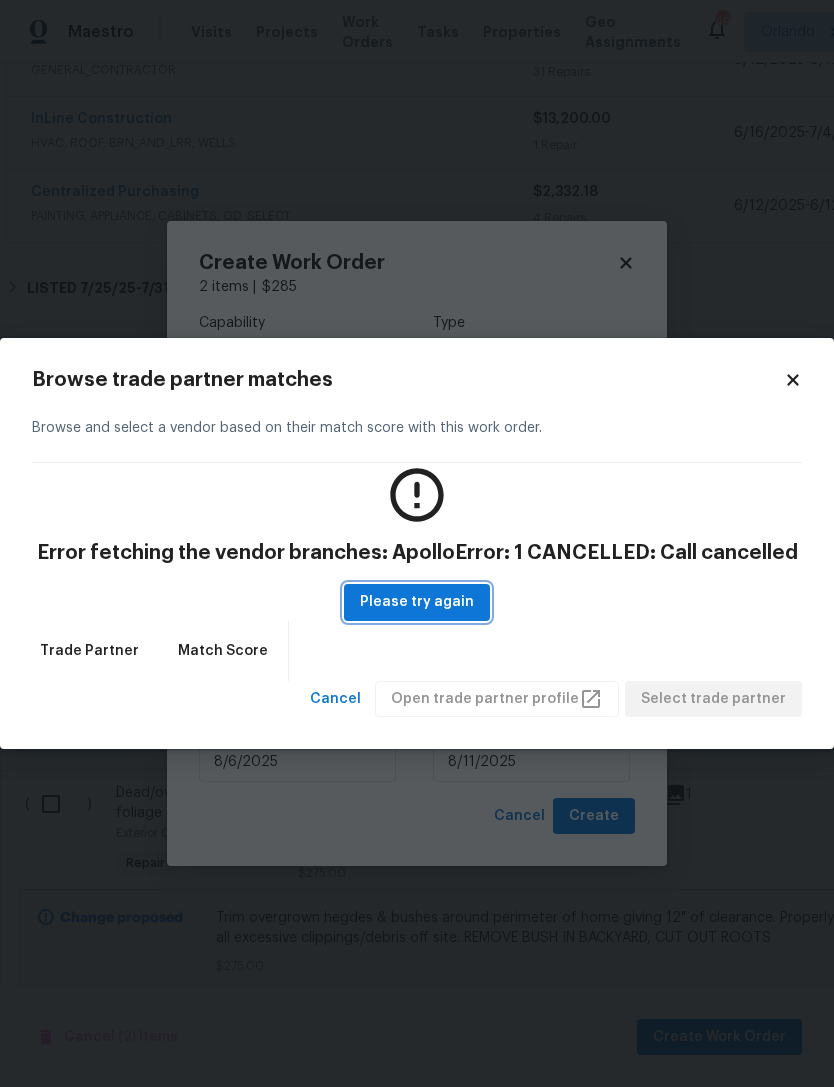 click on "Please try again" at bounding box center [417, 602] 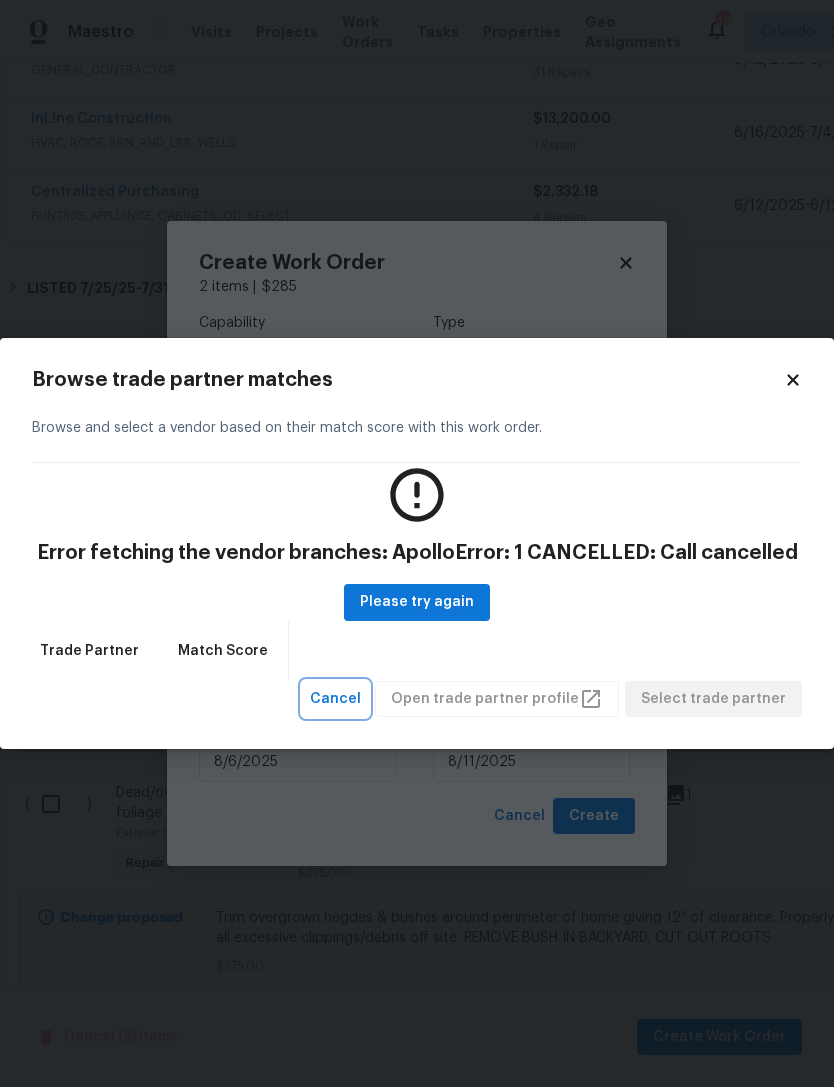 click on "Cancel" at bounding box center (335, 699) 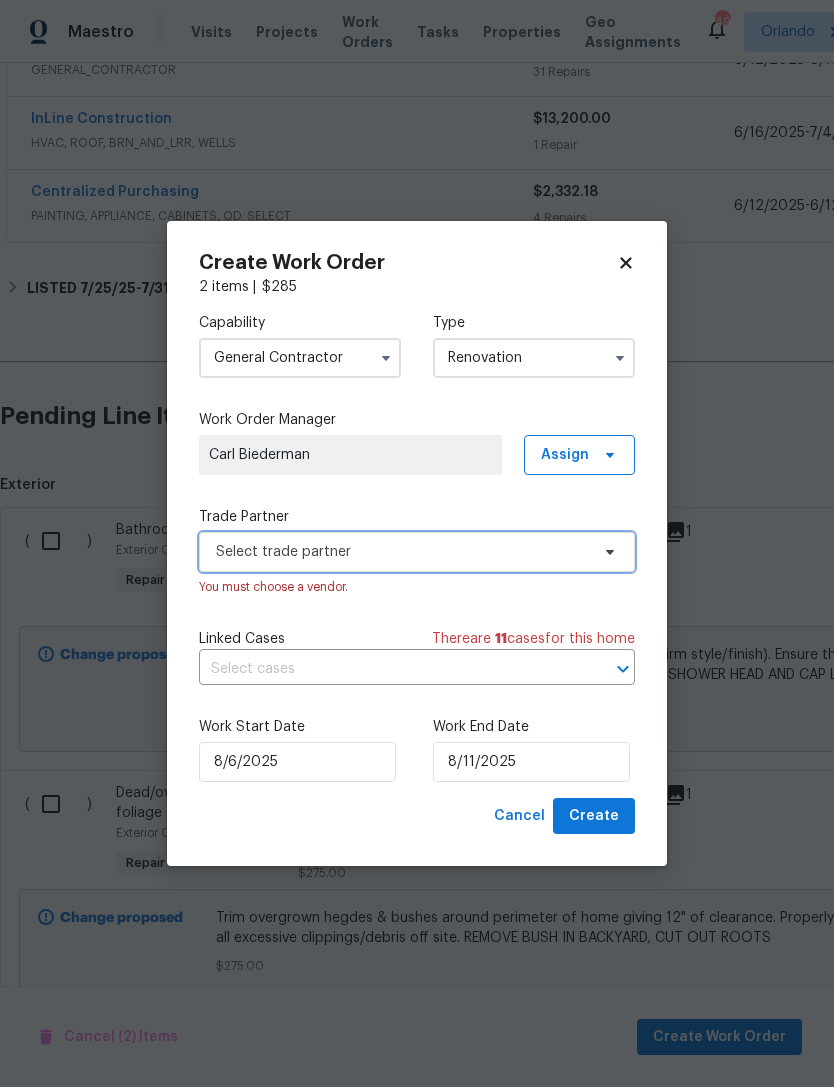 click on "Select trade partner" at bounding box center [417, 552] 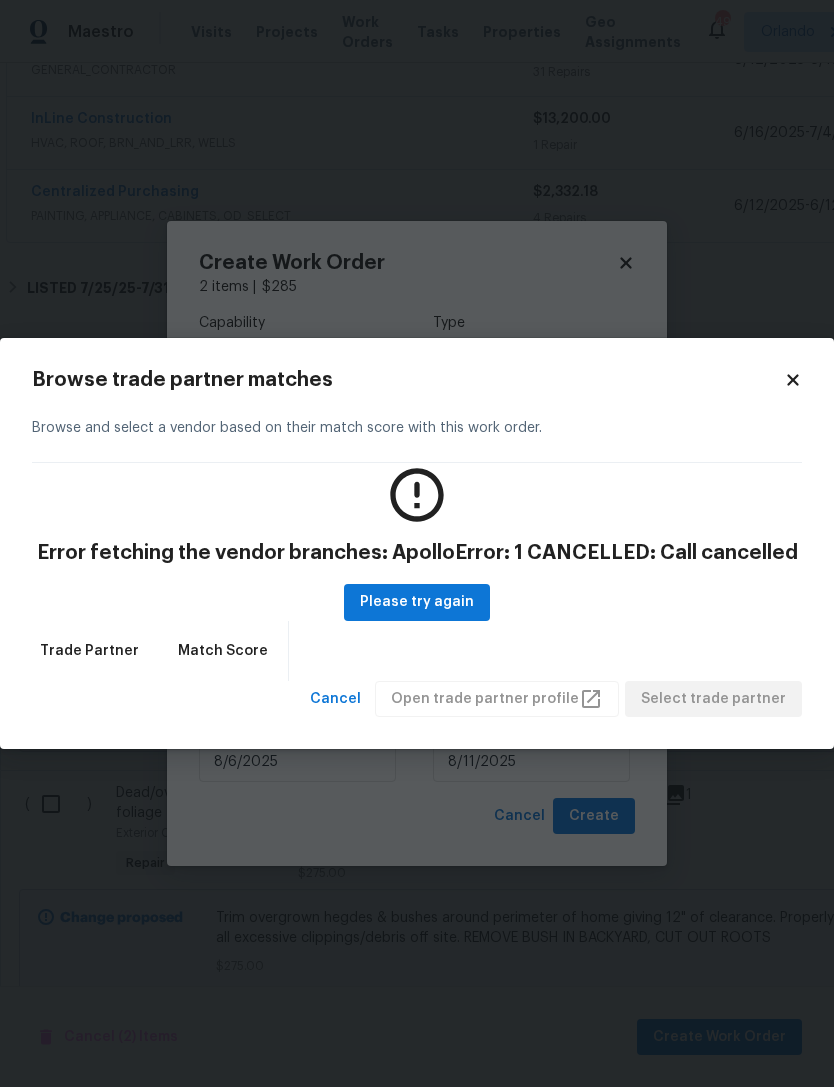 click 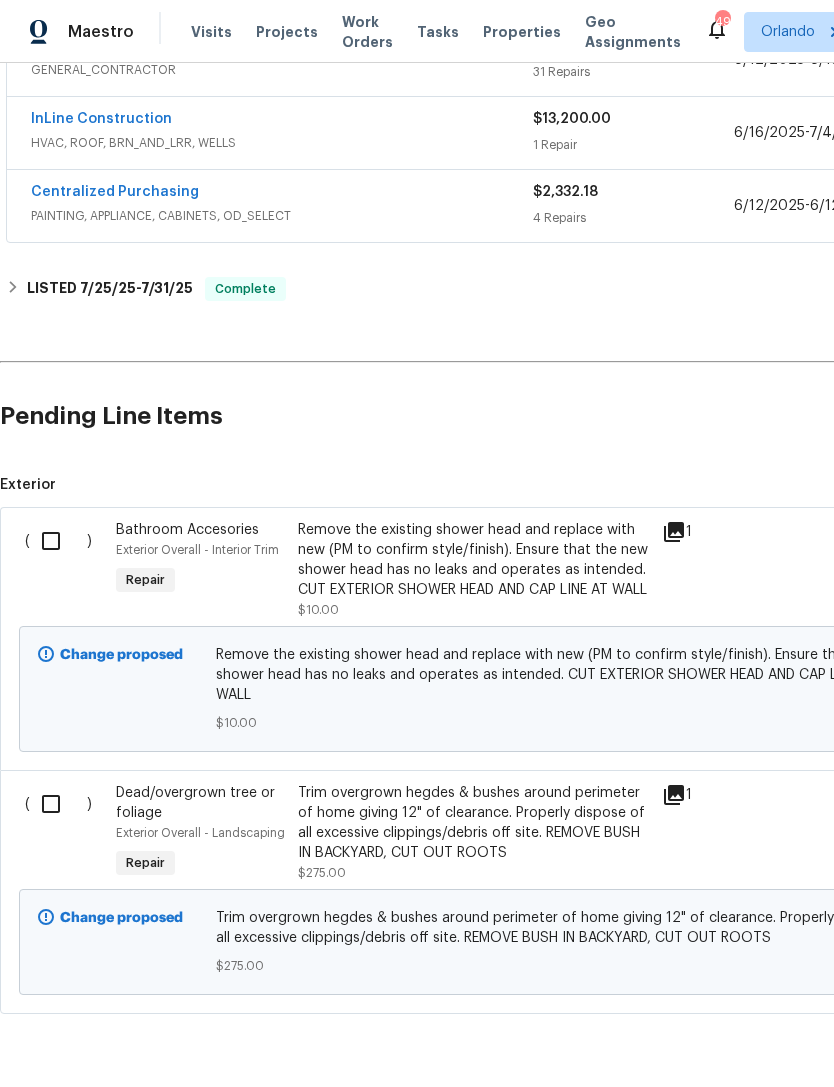click on "Back to all projects 101 Whitley Bay Ln, Longwood, FL 32779 3 Beds | 2 Baths | Total: 1656 ft² | Above Grade: 1656 ft² | Basement Finished: N/A | 1984 Not seen today Mark Seen Actions Last Visit Date 8/6/2025  by  [LAST]   Project Renovation   6/12/2025  -  7/4/2025 Complete Visits Work Orders Maintenance Notes Condition Adjustments Costs Photos Floor Plans Cases RENOVATION   6/12/25  -  7/4/25 Complete Your Choice Flooring FLOORING $5,219.71 2 Repairs 6/12/2025  -  6/20/2025 Vendor Accepted TGT Miami Corp LANDSCAPING_MAINTENANCE, HARDSCAPE_LANDSCAPE $300.00 1 Repair 6/12/2025  -  6/15/2025 Paid Divine Care Cleaning Services CLEANING, CLEANING_MAINTENANCE $300.00 1 Repair 6/12/2025  -  6/23/2025 Paid Blueline Construction and Service LLC GENERAL_CONTRACTOR $11,124.33 31 Repairs 6/12/2025  -  6/18/2025 Paid InLine Construction HVAC, ROOF, BRN_AND_LRR, WELLS $13,200.00 1 Repair 6/16/2025  -  7/4/2025 Paid Centralized Purchasing PAINTING, APPLIANCE, CABINETS, OD_SELECT $2,332.18 4 Repairs 6/12/2025  -" at bounding box center [565, 227] 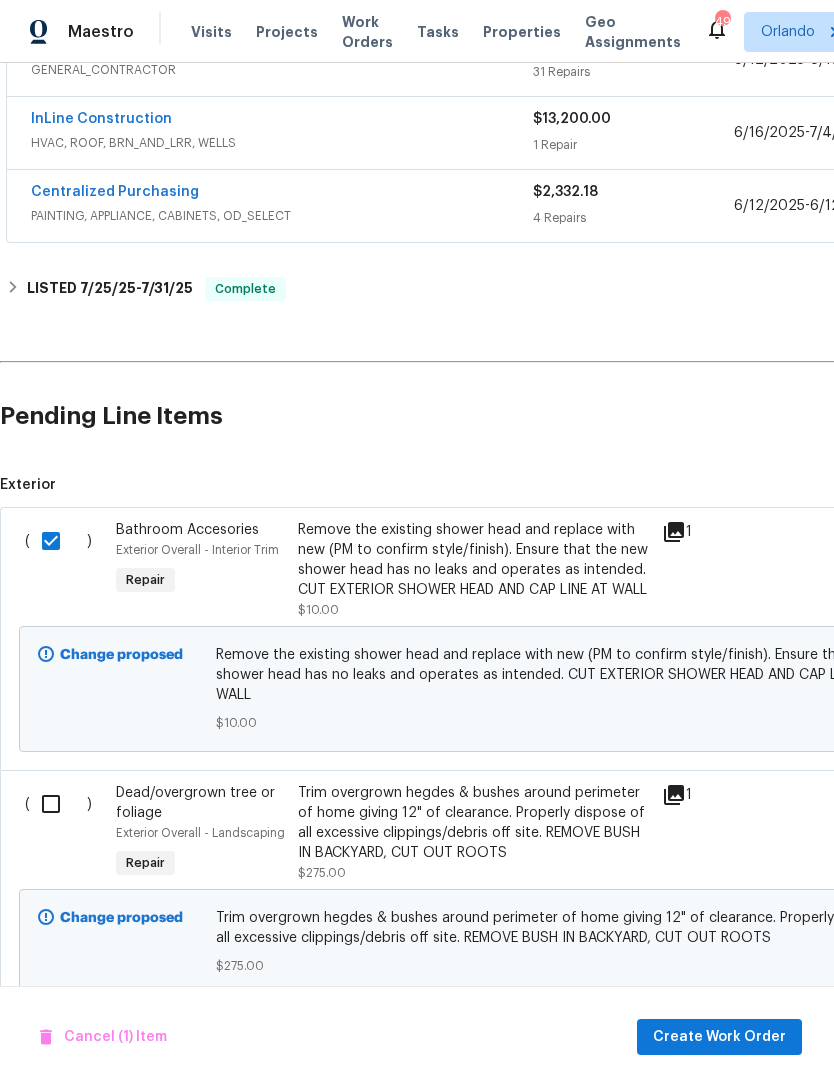 click at bounding box center (58, 804) 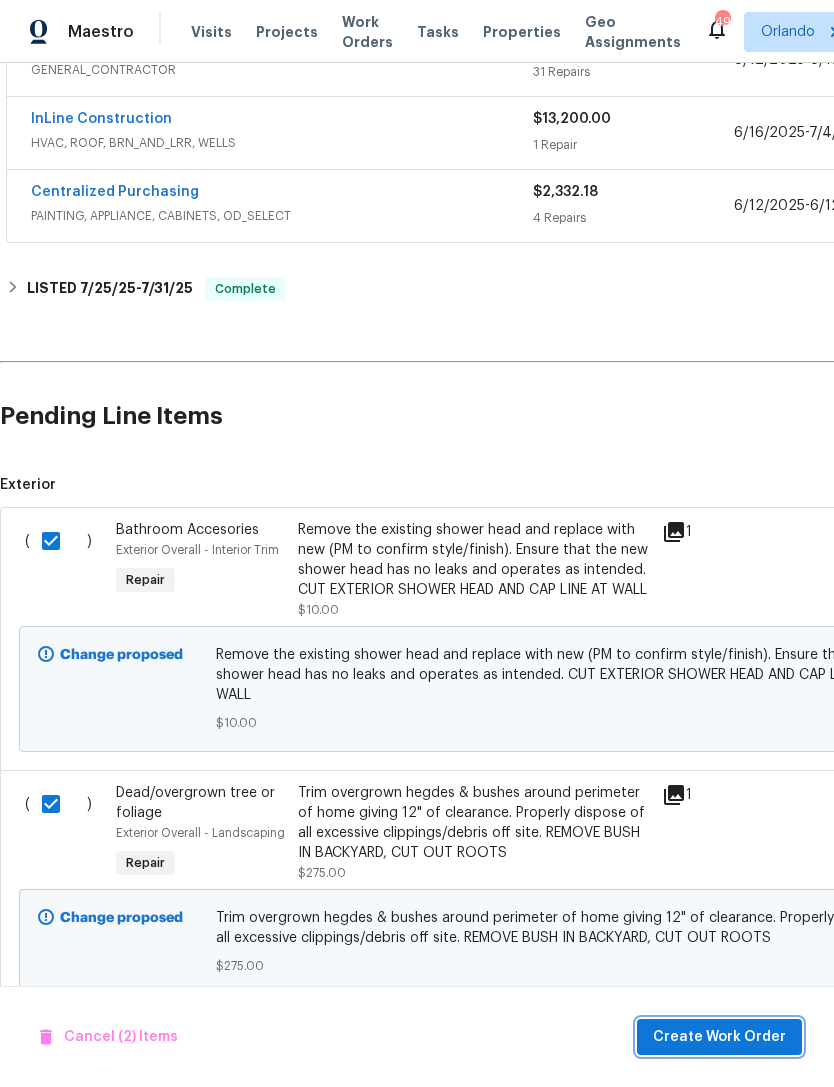 click on "Create Work Order" at bounding box center [719, 1037] 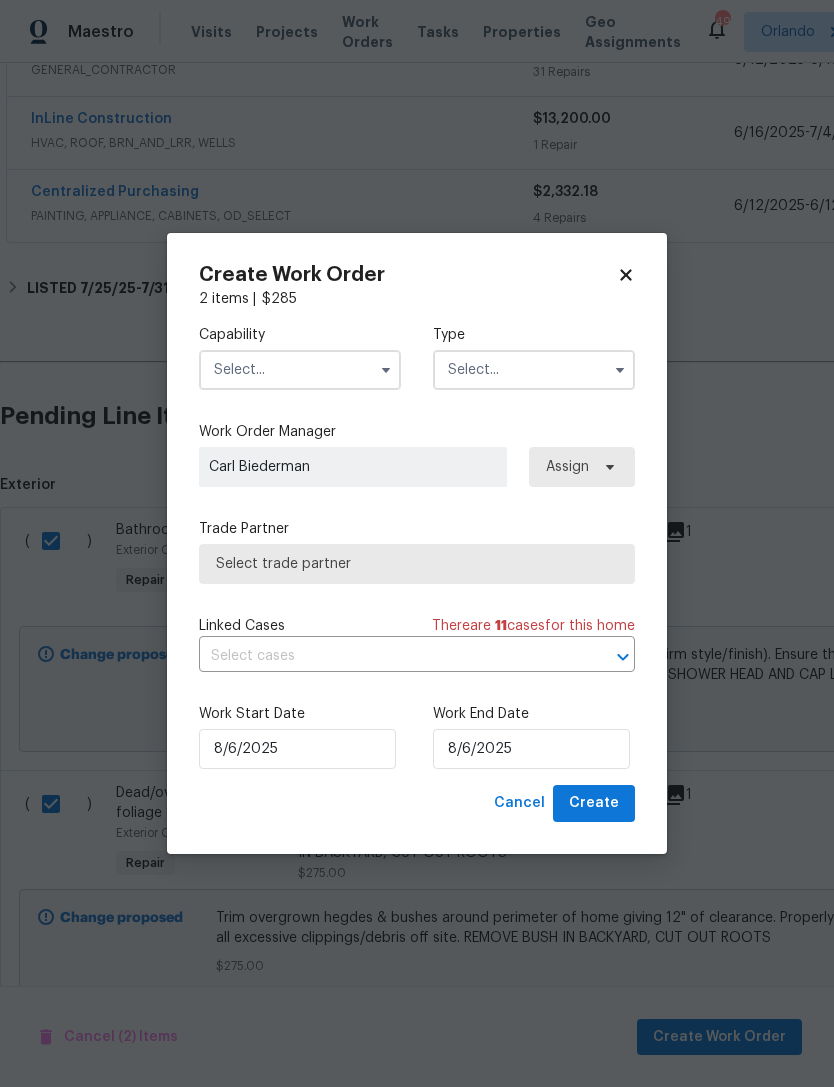 click at bounding box center [300, 370] 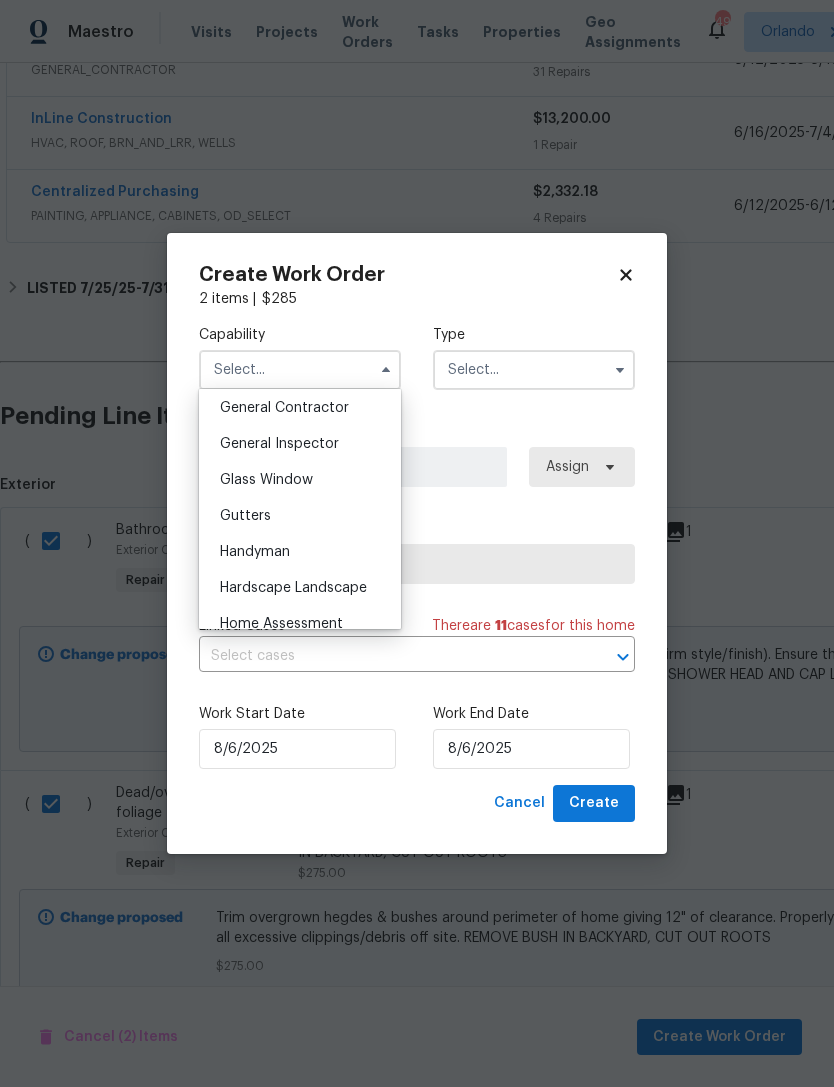 scroll, scrollTop: 948, scrollLeft: 0, axis: vertical 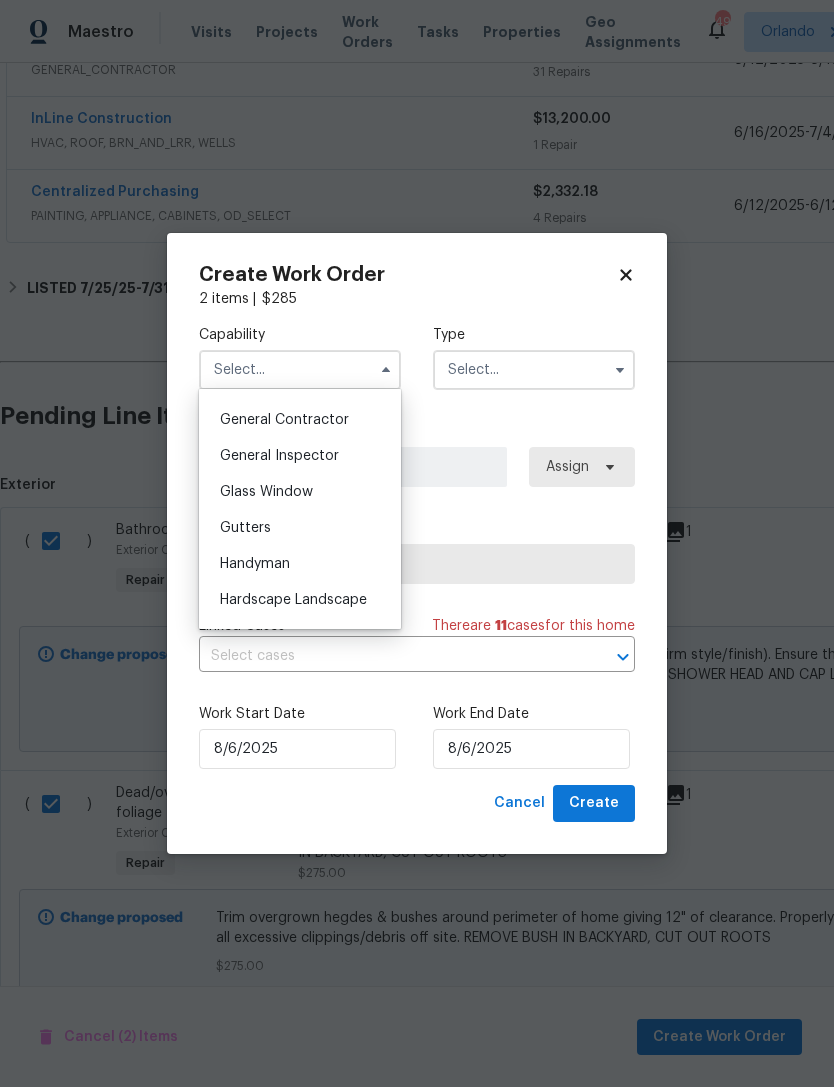 click on "General Contractor" at bounding box center (284, 420) 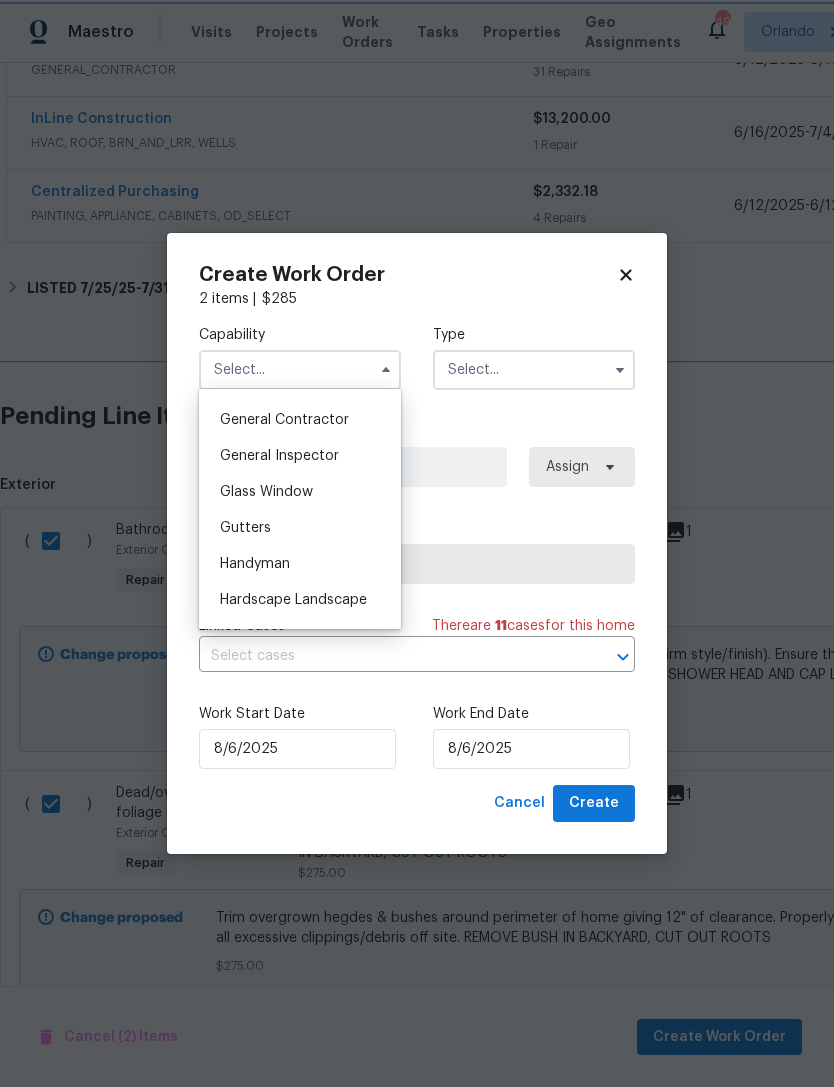 type on "General Contractor" 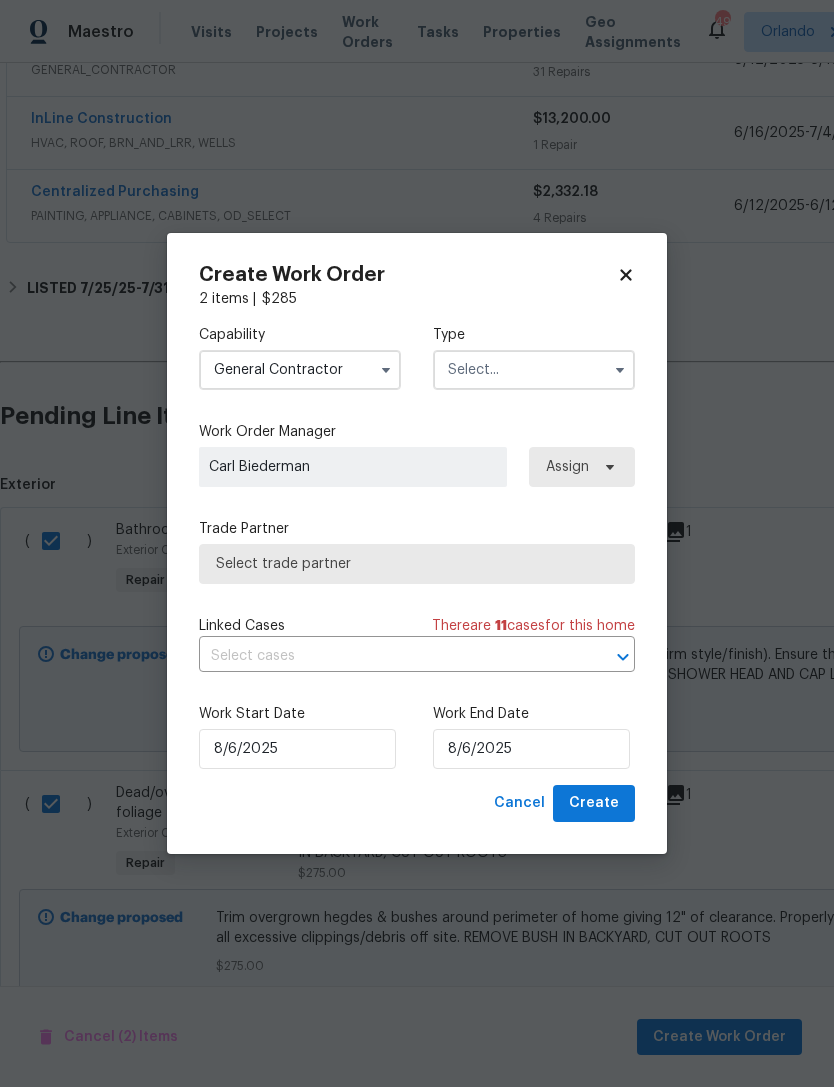 click at bounding box center [534, 370] 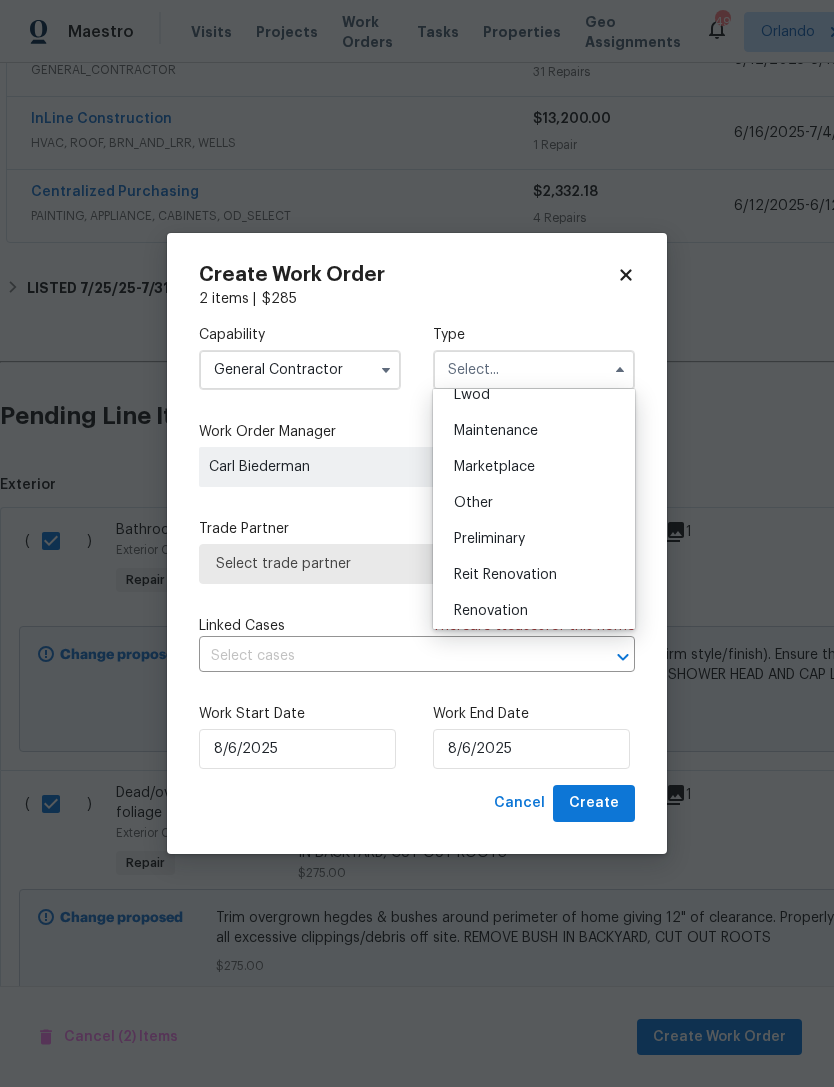 scroll, scrollTop: 309, scrollLeft: 0, axis: vertical 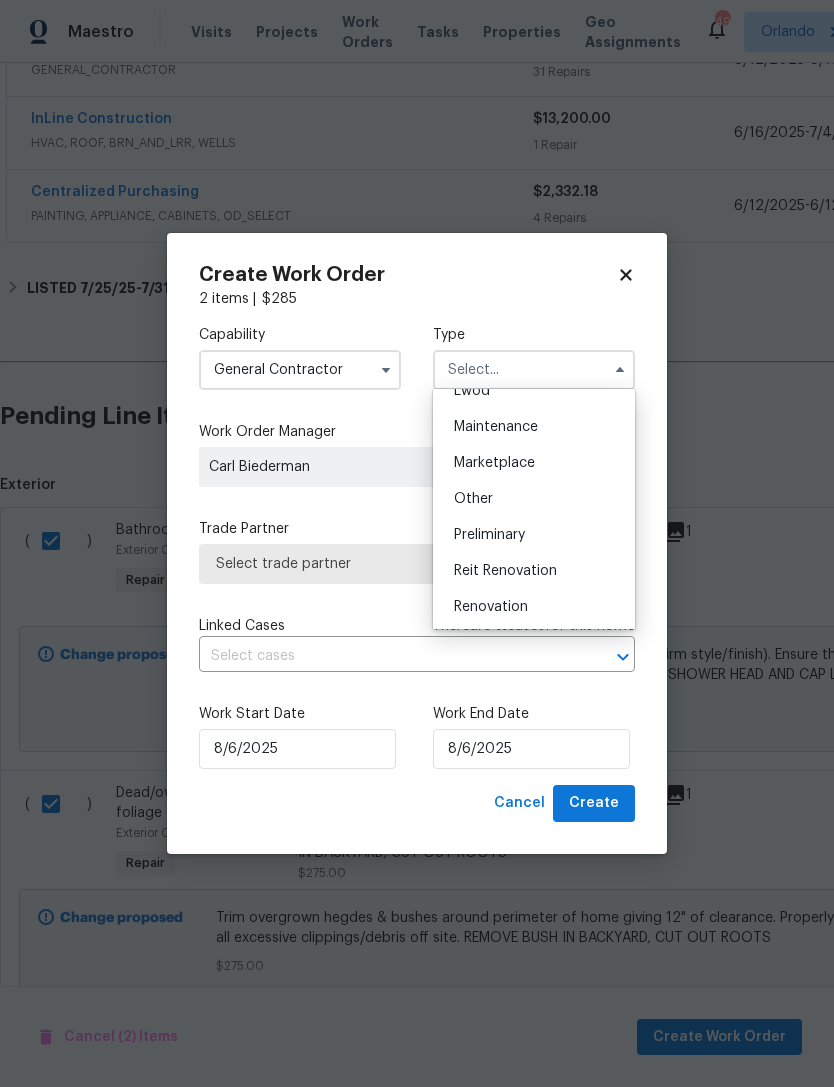 click on "Renovation" at bounding box center (534, 607) 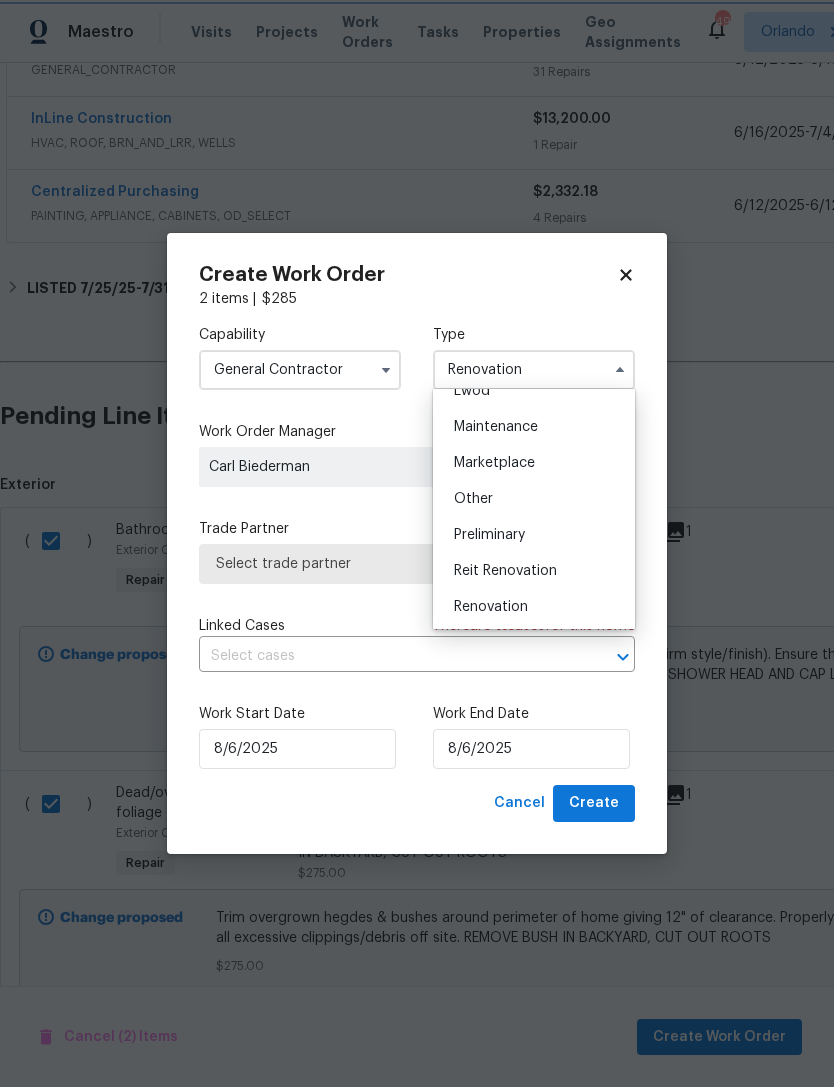 scroll, scrollTop: 0, scrollLeft: 0, axis: both 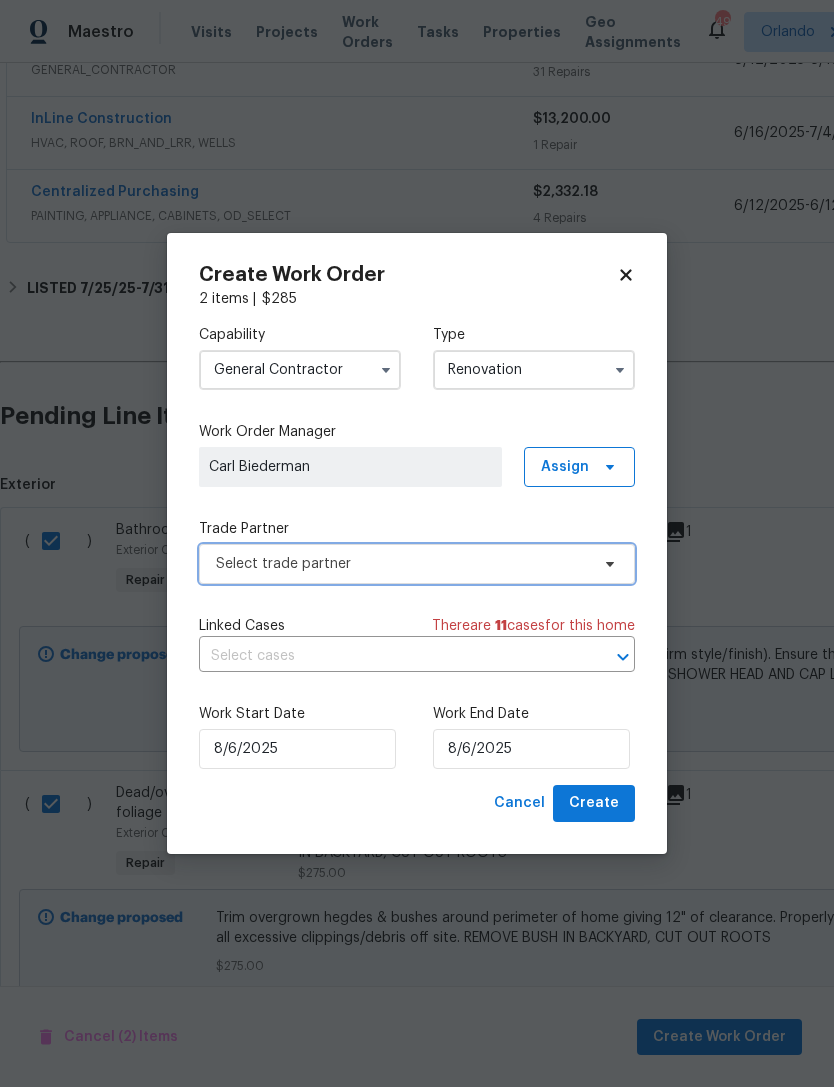 click at bounding box center (607, 564) 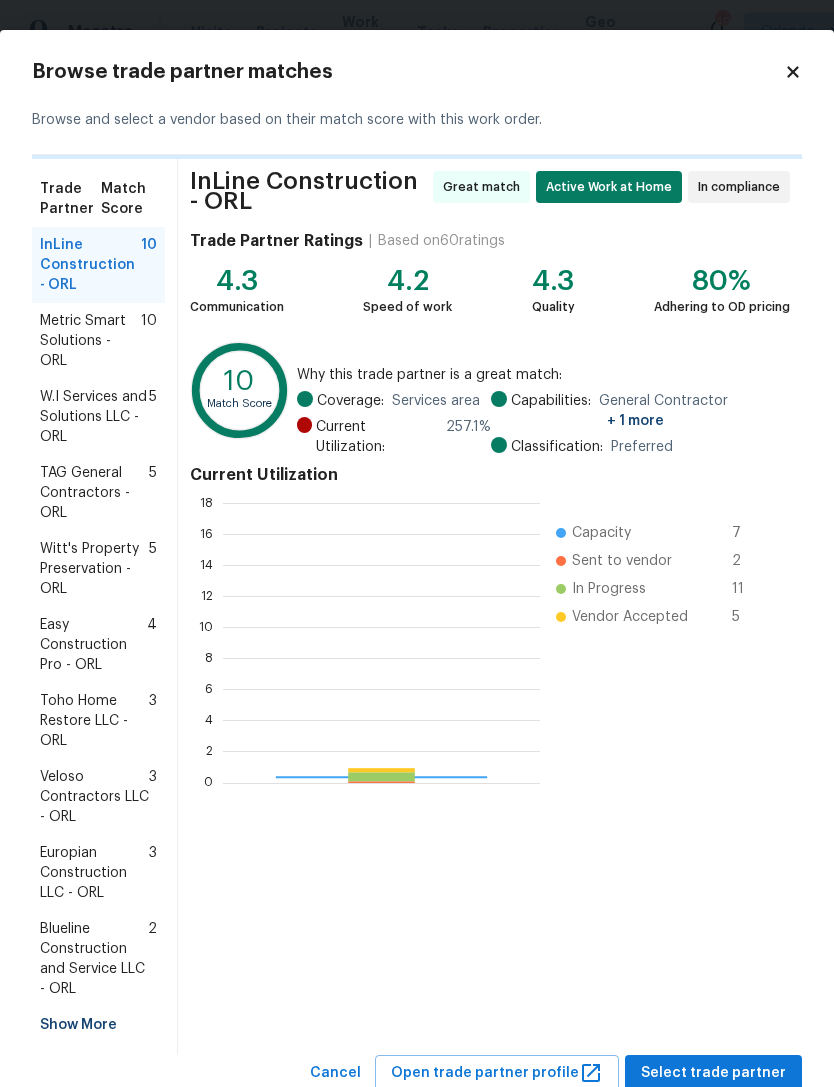 scroll, scrollTop: 2, scrollLeft: 2, axis: both 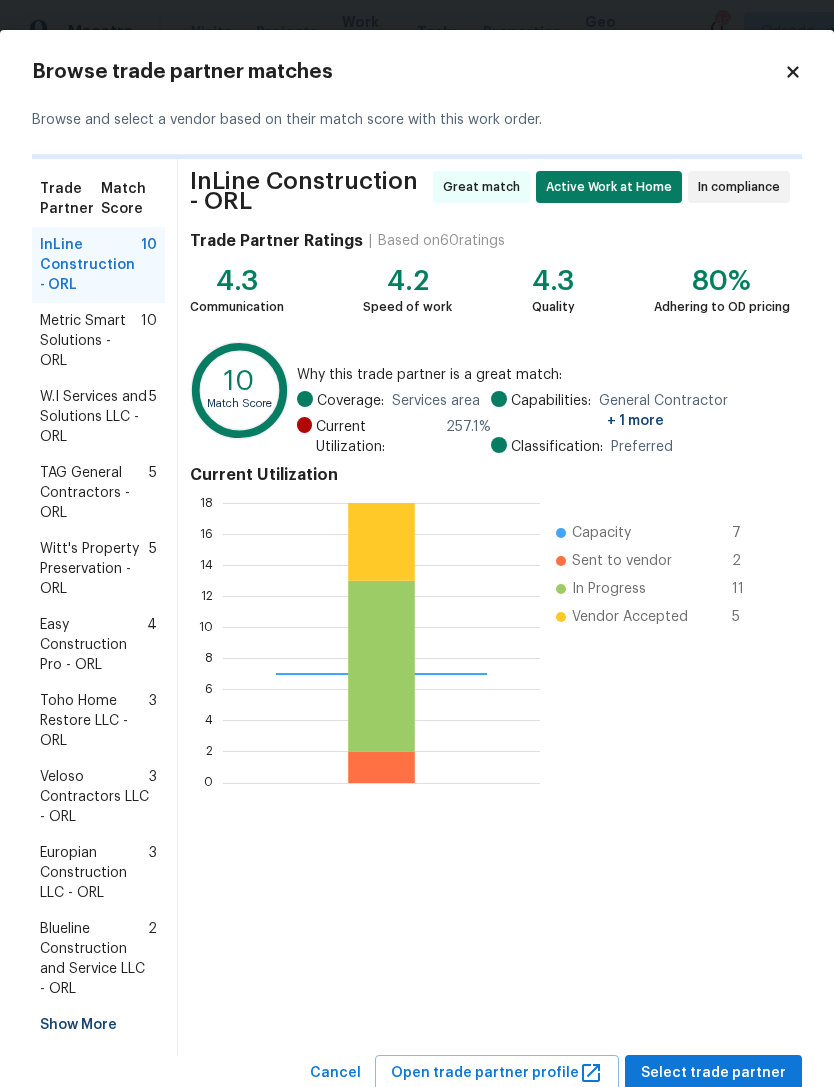 click 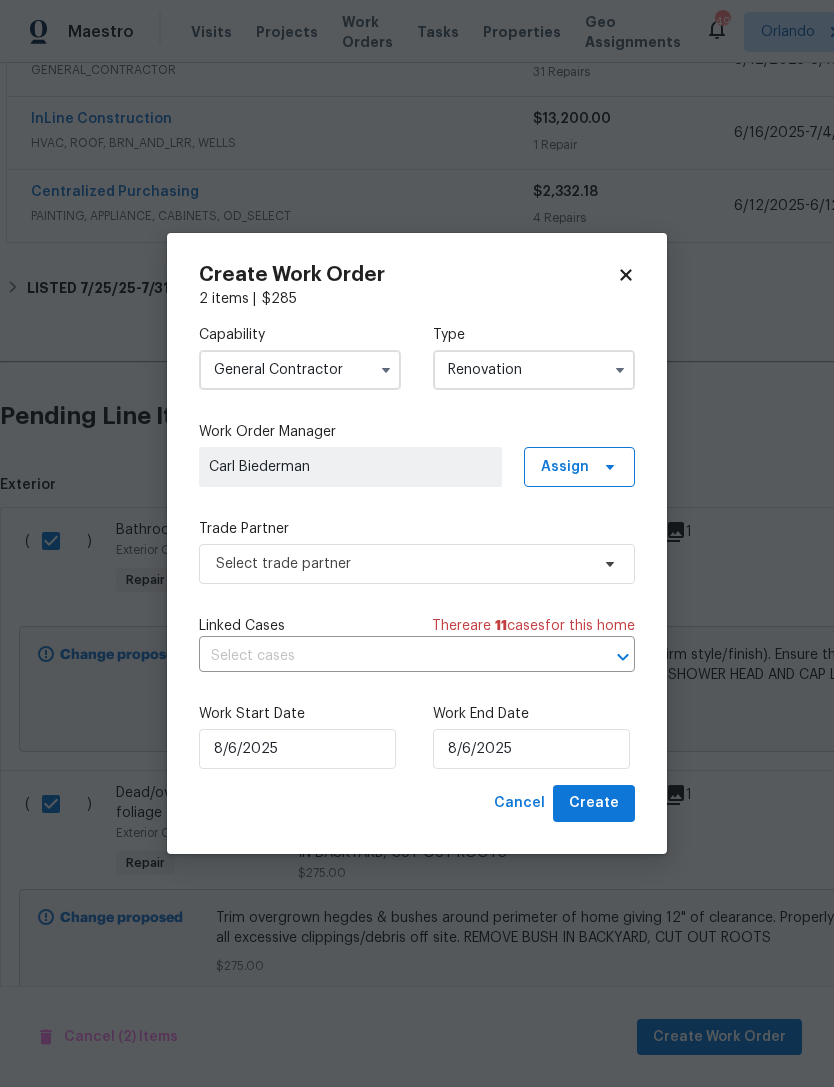 click on "Renovation" at bounding box center [534, 370] 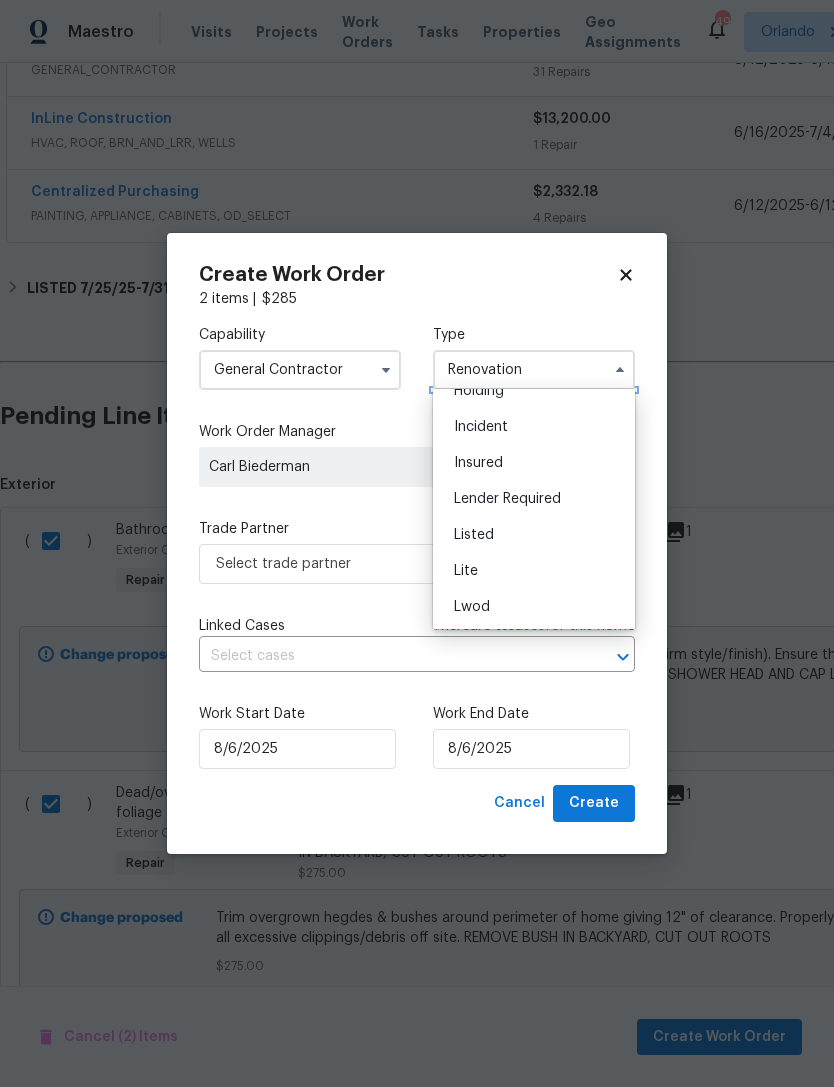 scroll, scrollTop: 134, scrollLeft: 0, axis: vertical 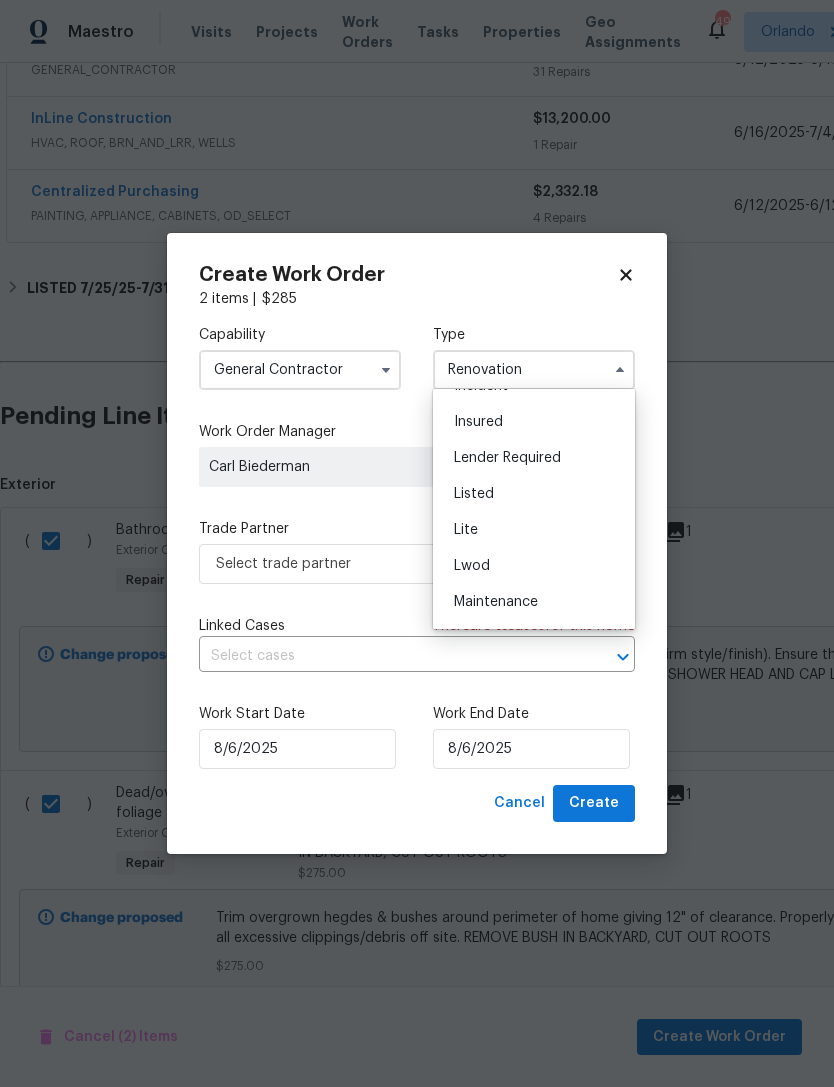 click on "Listed" at bounding box center (534, 494) 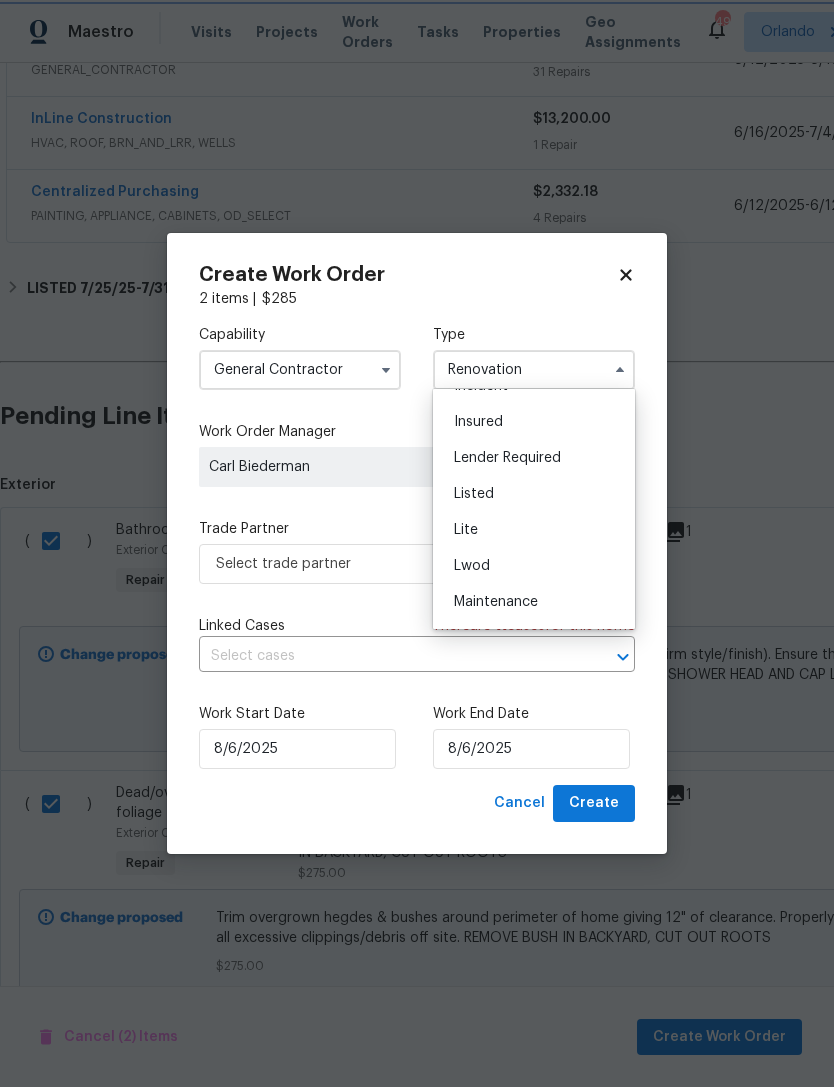 type on "Listed" 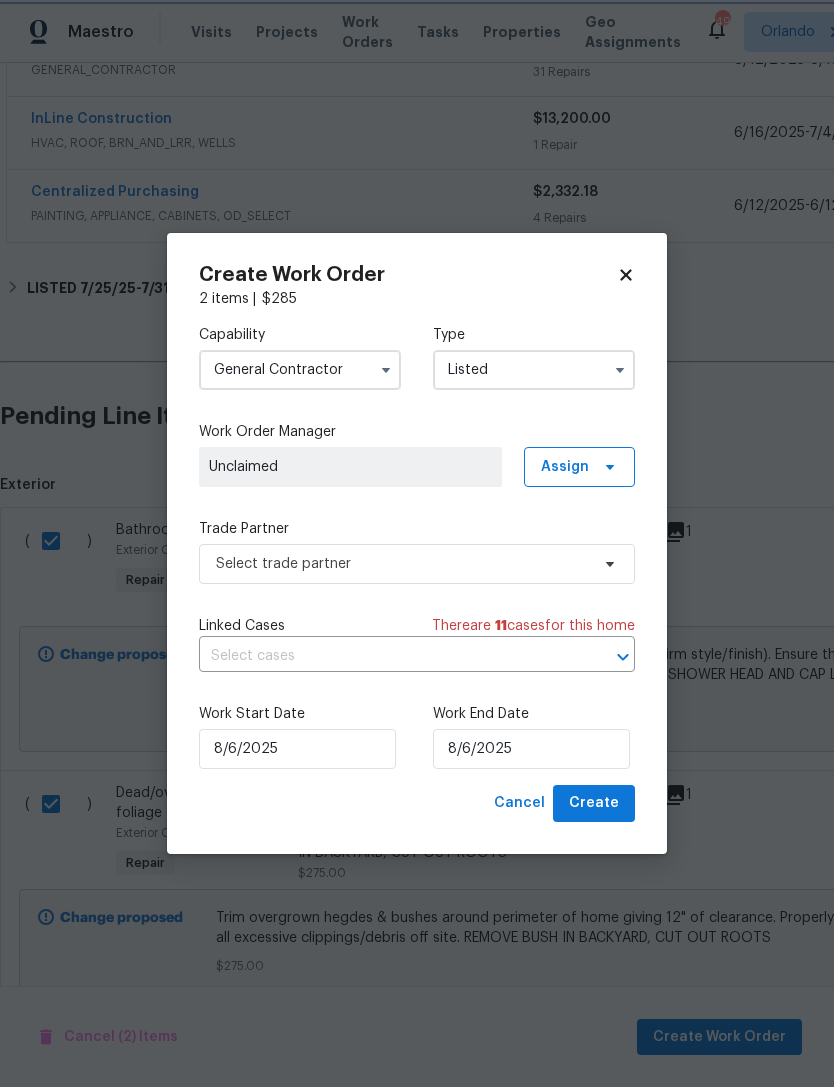 scroll, scrollTop: 0, scrollLeft: 0, axis: both 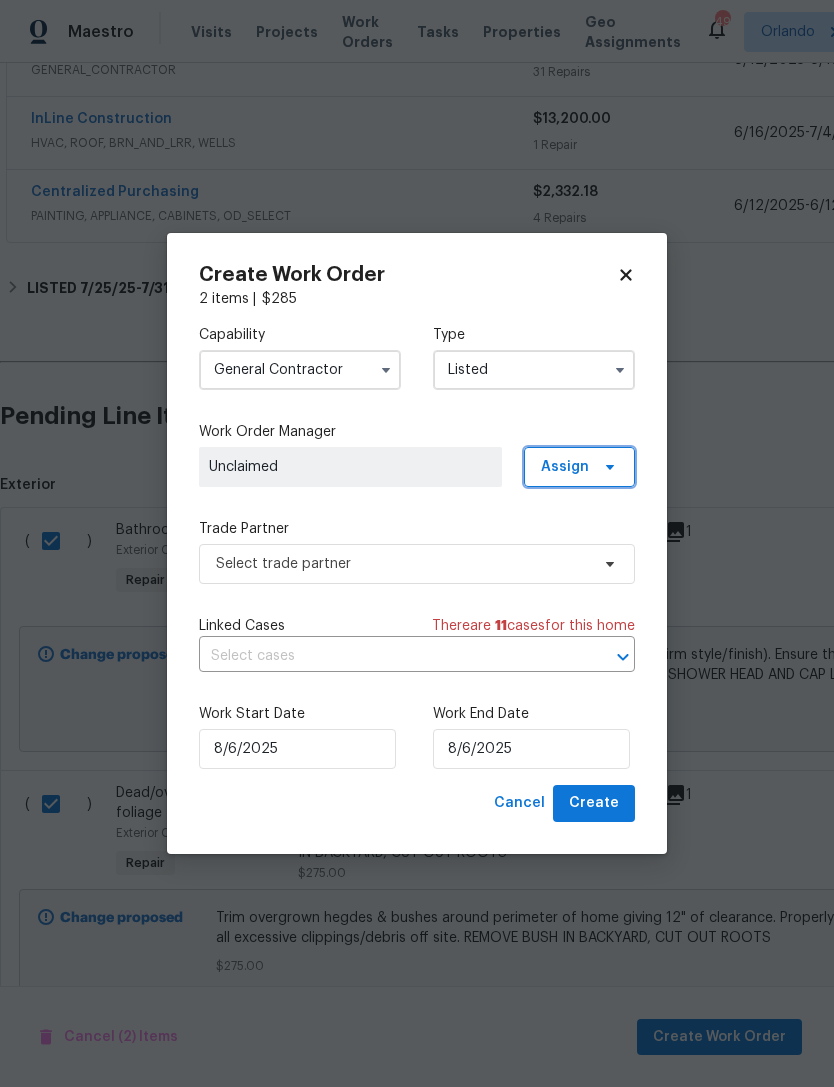 click on "Assign" at bounding box center [579, 467] 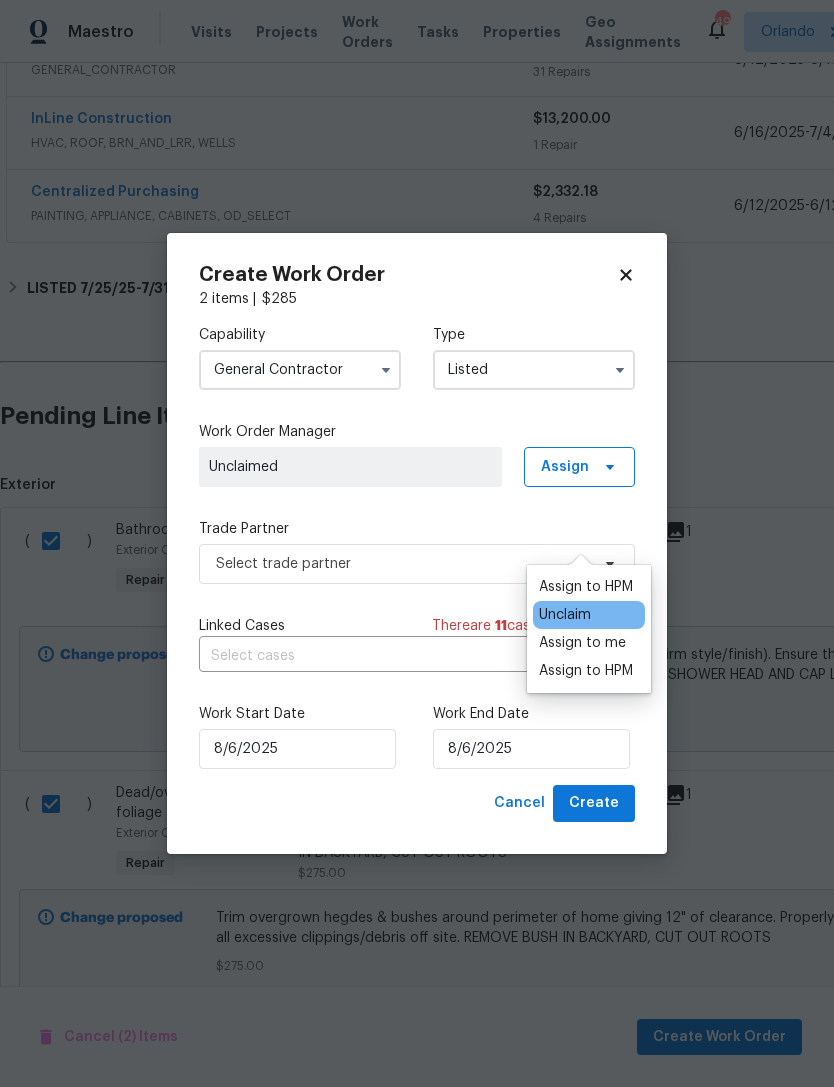 click on "Assign to HPM" at bounding box center [586, 587] 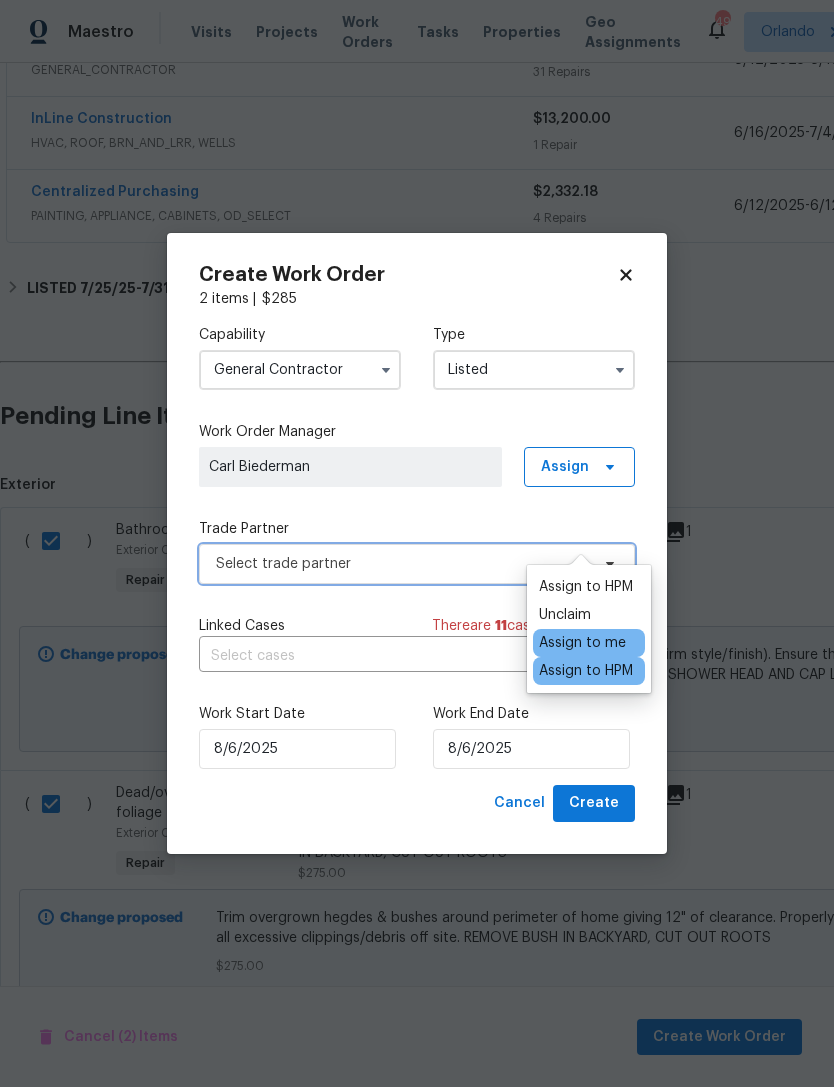 click on "Select trade partner" at bounding box center (417, 564) 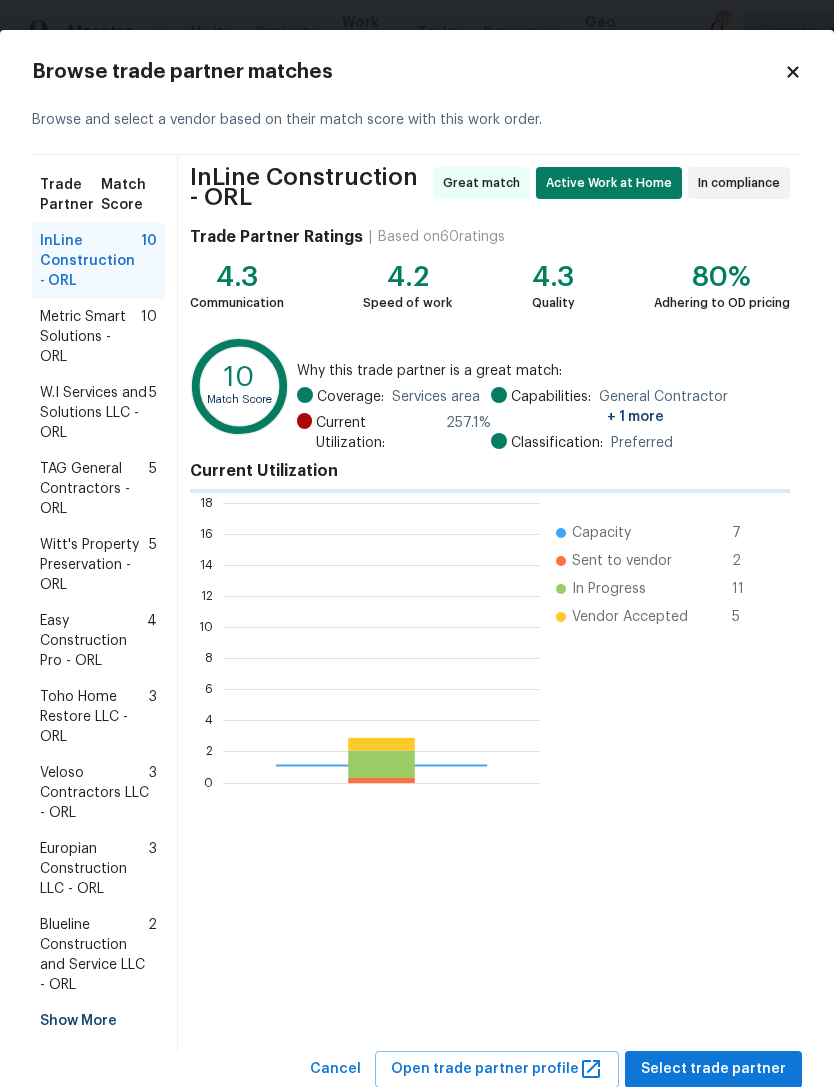 scroll, scrollTop: 2, scrollLeft: 2, axis: both 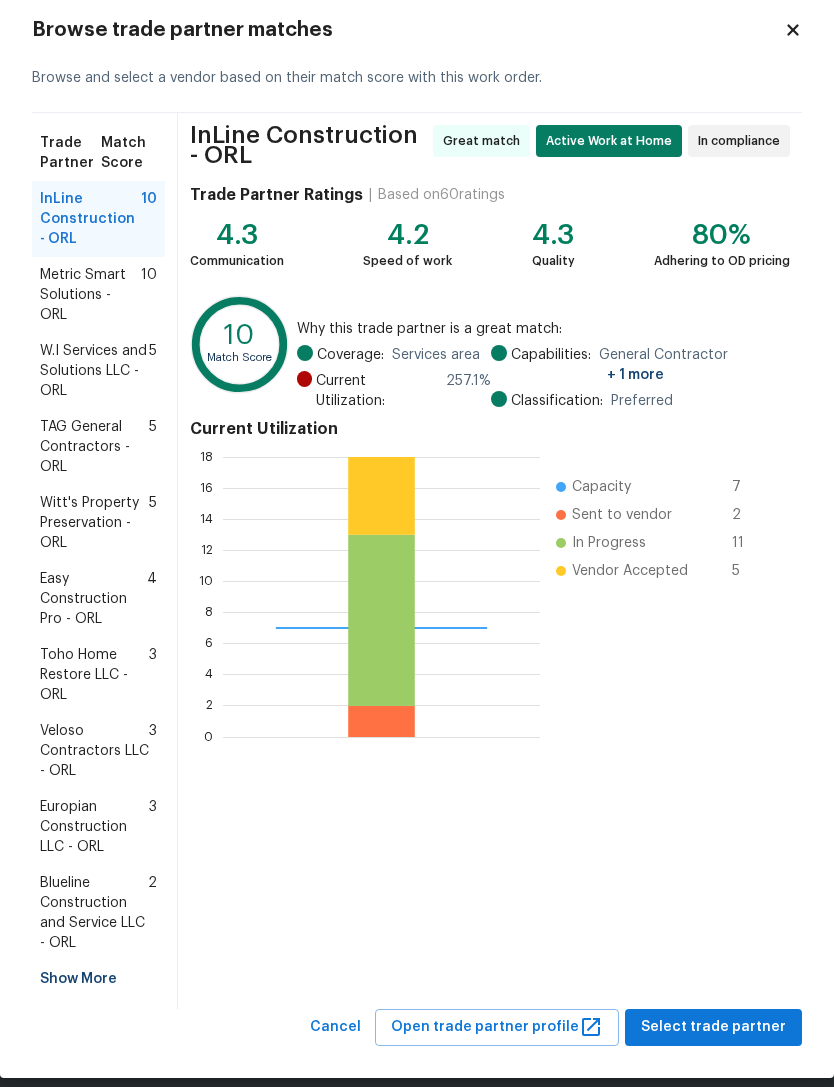 click on "Europian Construction LLC - ORL" at bounding box center (94, 827) 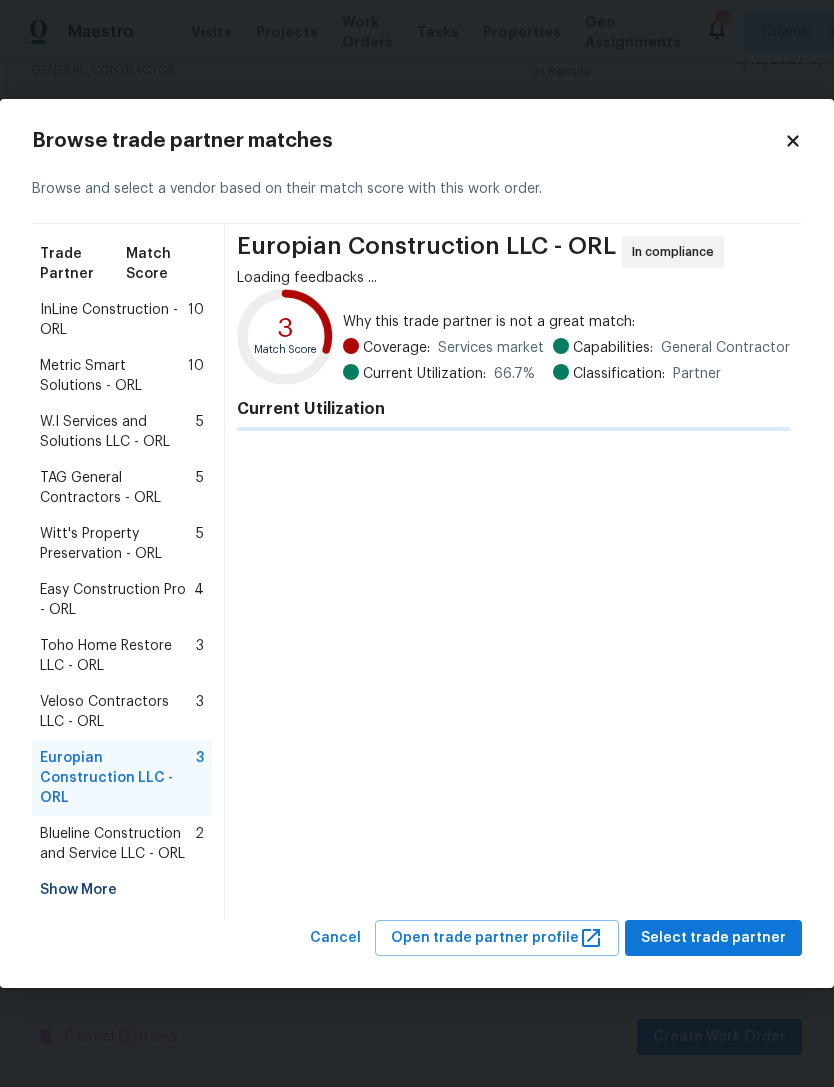 scroll, scrollTop: 0, scrollLeft: 0, axis: both 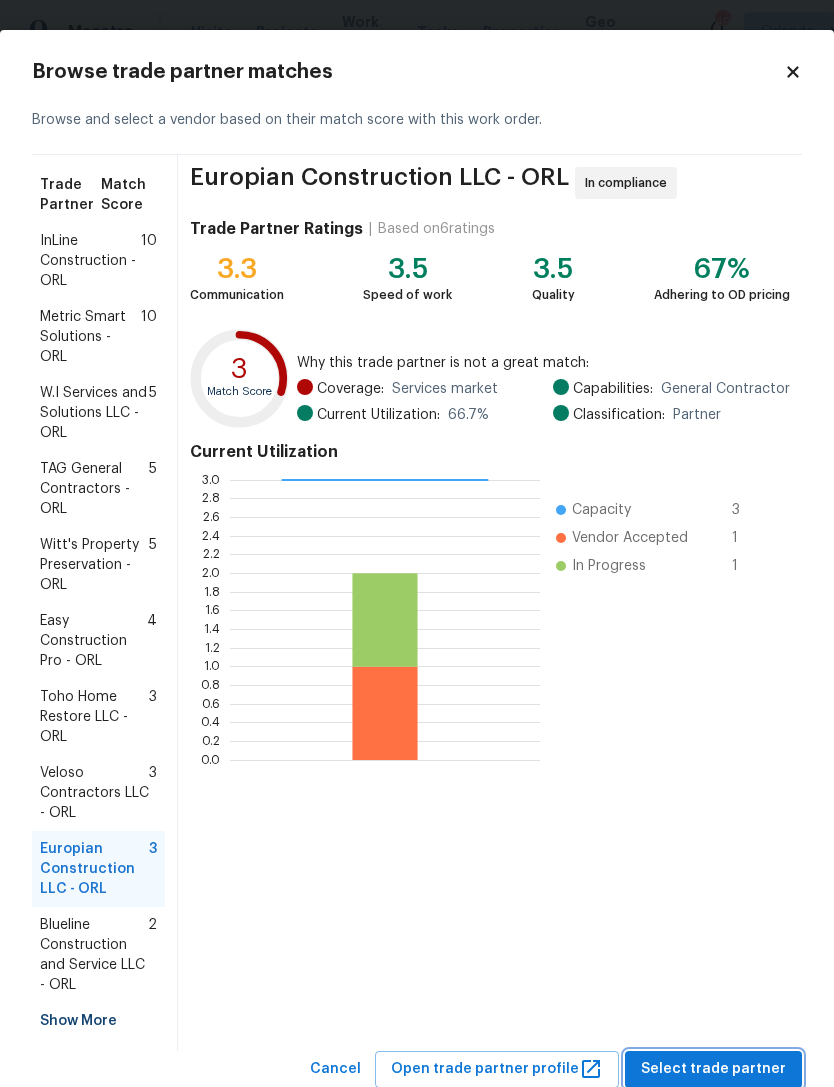click on "Select trade partner" at bounding box center [713, 1069] 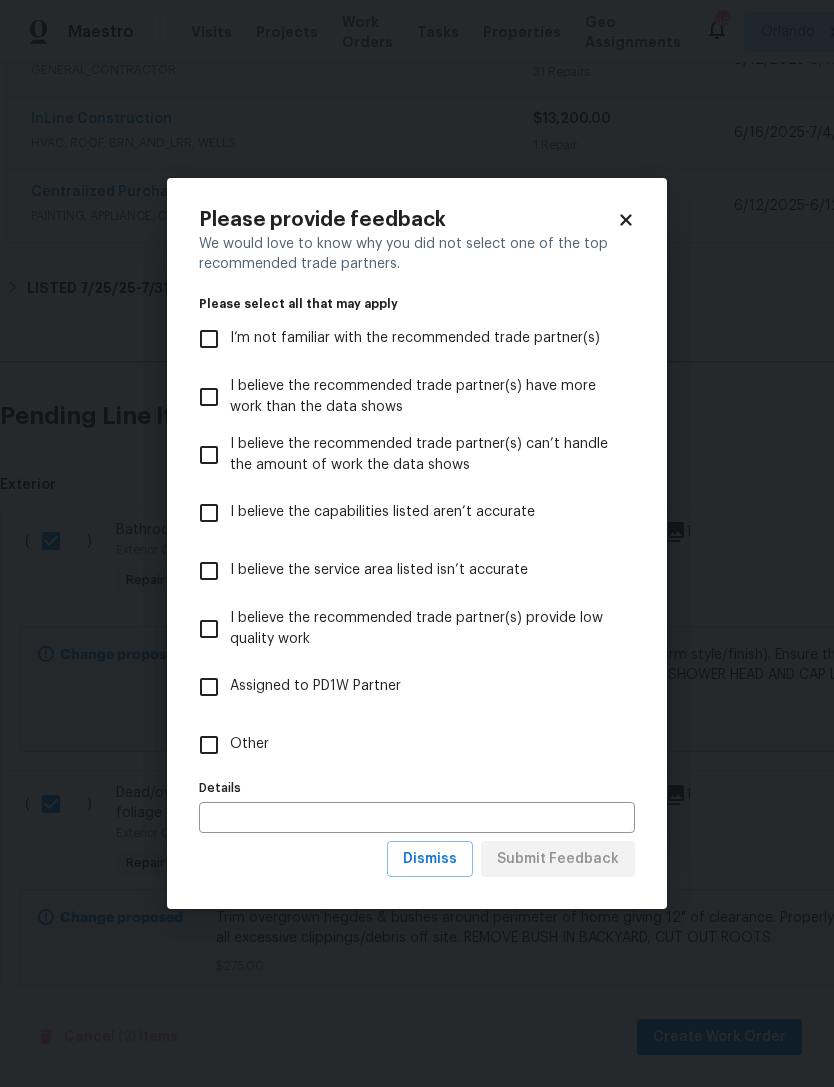click on "Other" at bounding box center (209, 745) 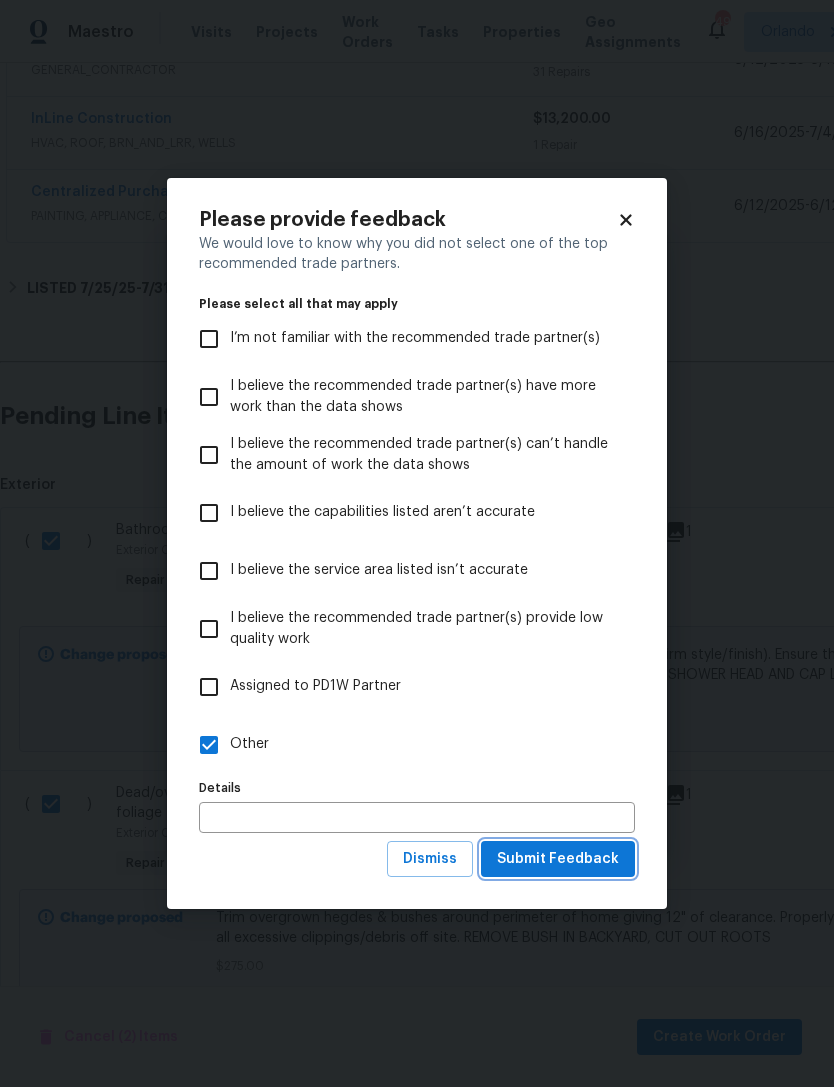click on "Submit Feedback" at bounding box center (558, 859) 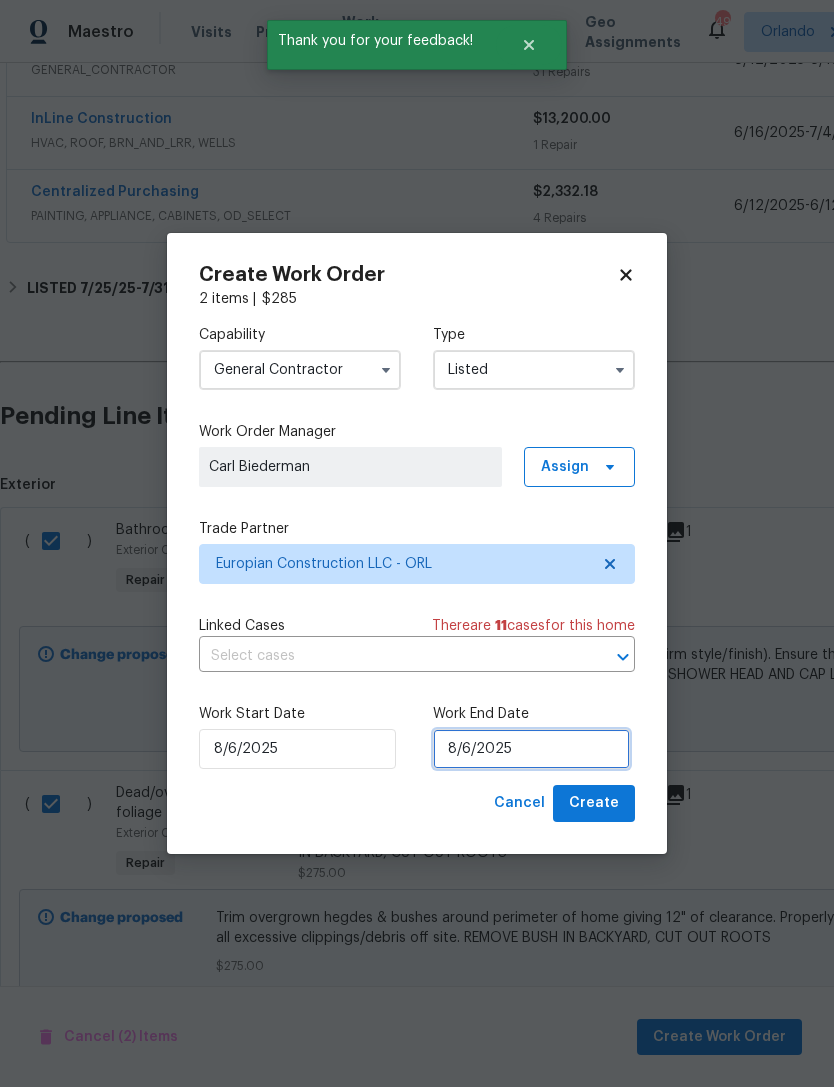 click on "8/6/2025" at bounding box center (531, 749) 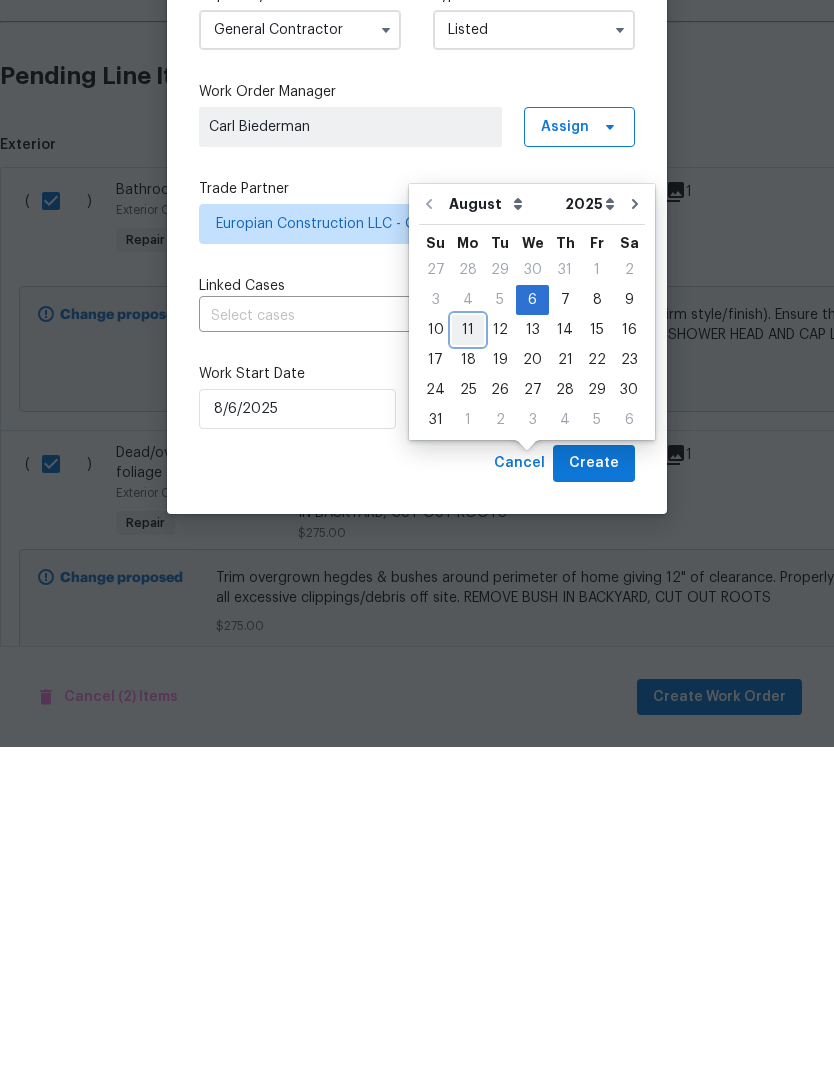 click on "11" at bounding box center [468, 670] 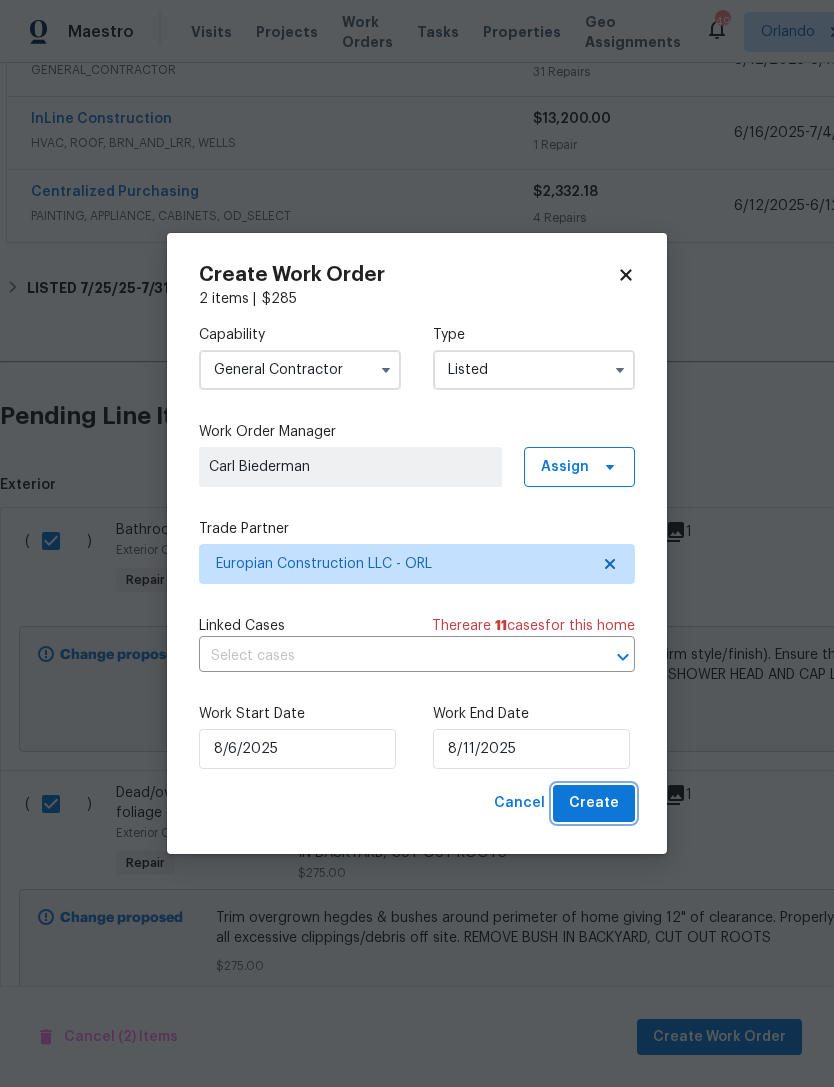 click on "Create" at bounding box center (594, 803) 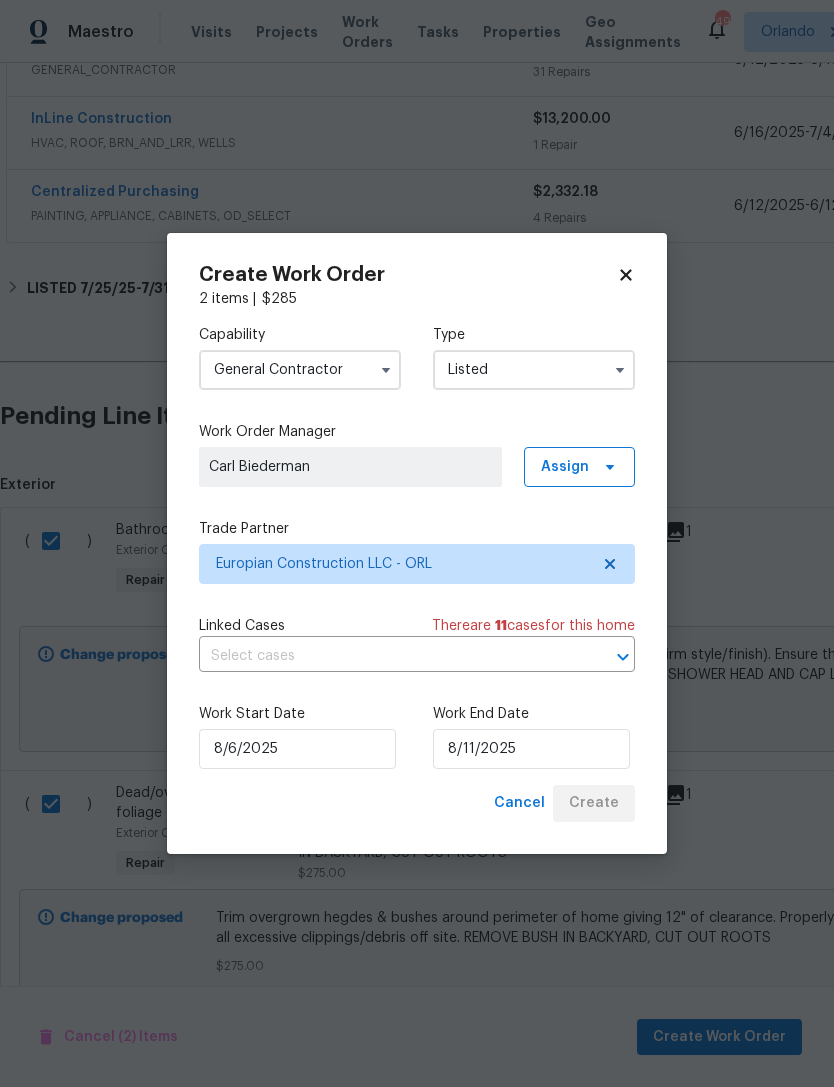 checkbox on "false" 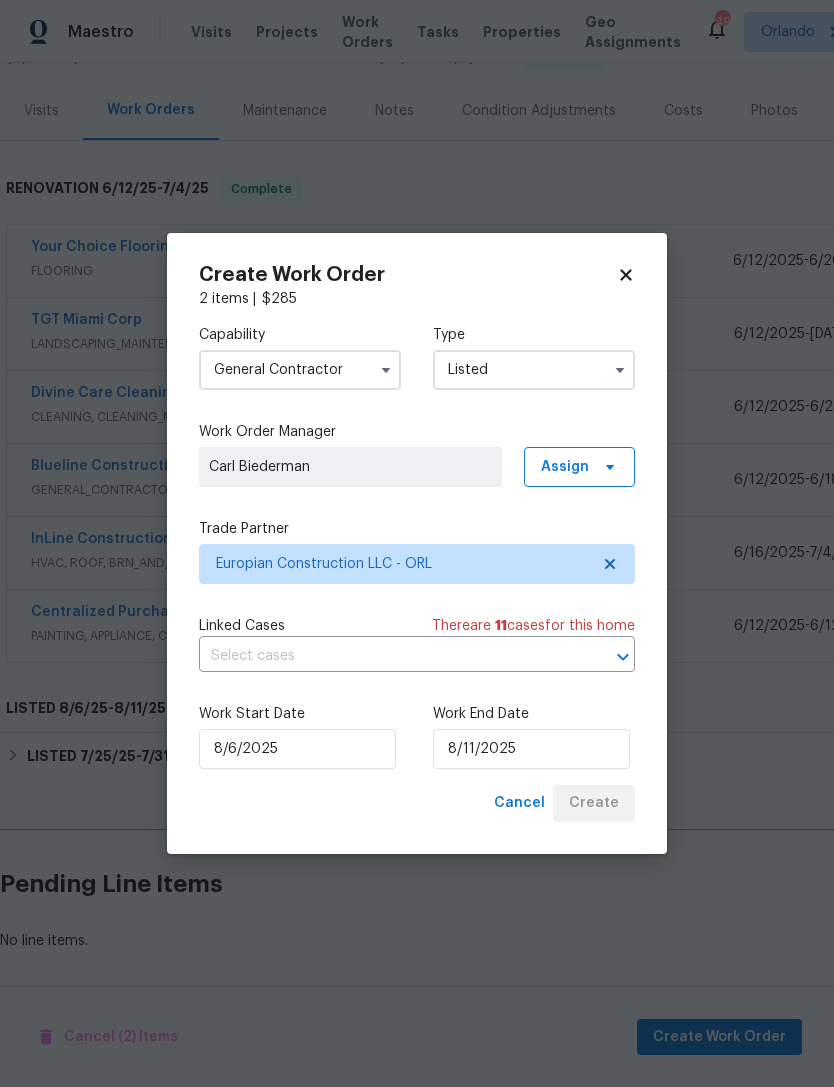 scroll, scrollTop: 157, scrollLeft: 0, axis: vertical 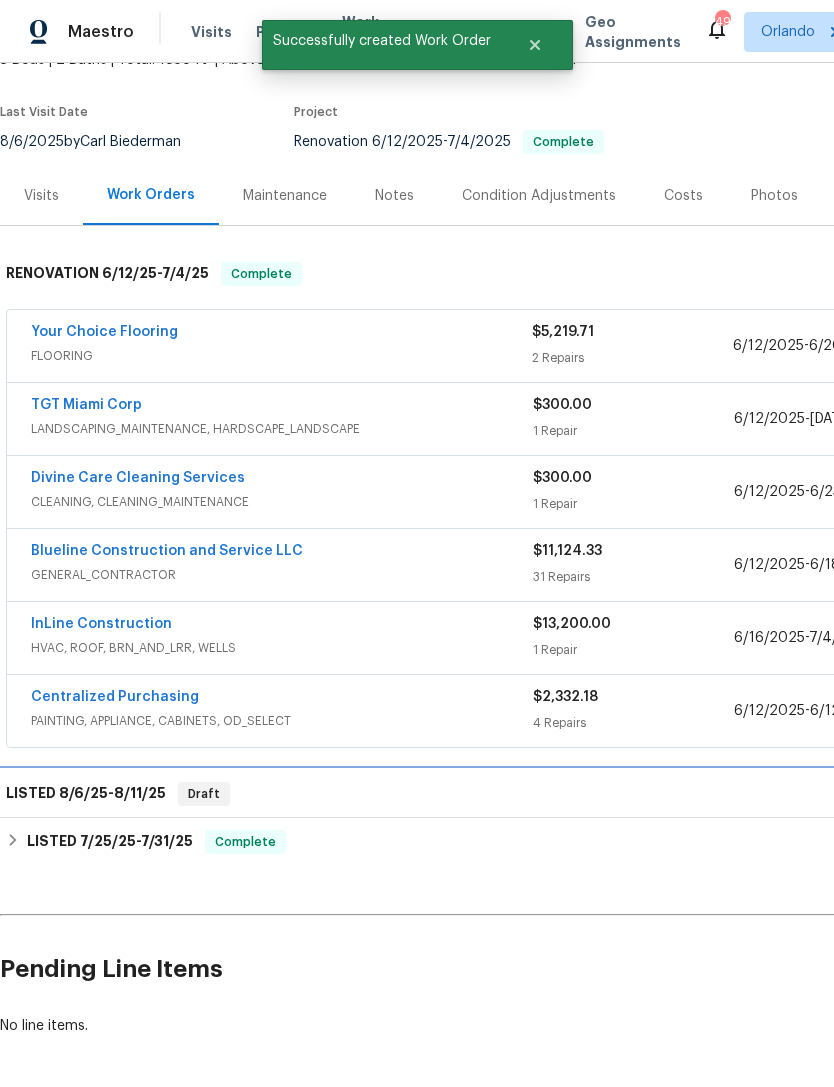 click on "8/6/25" at bounding box center [83, 793] 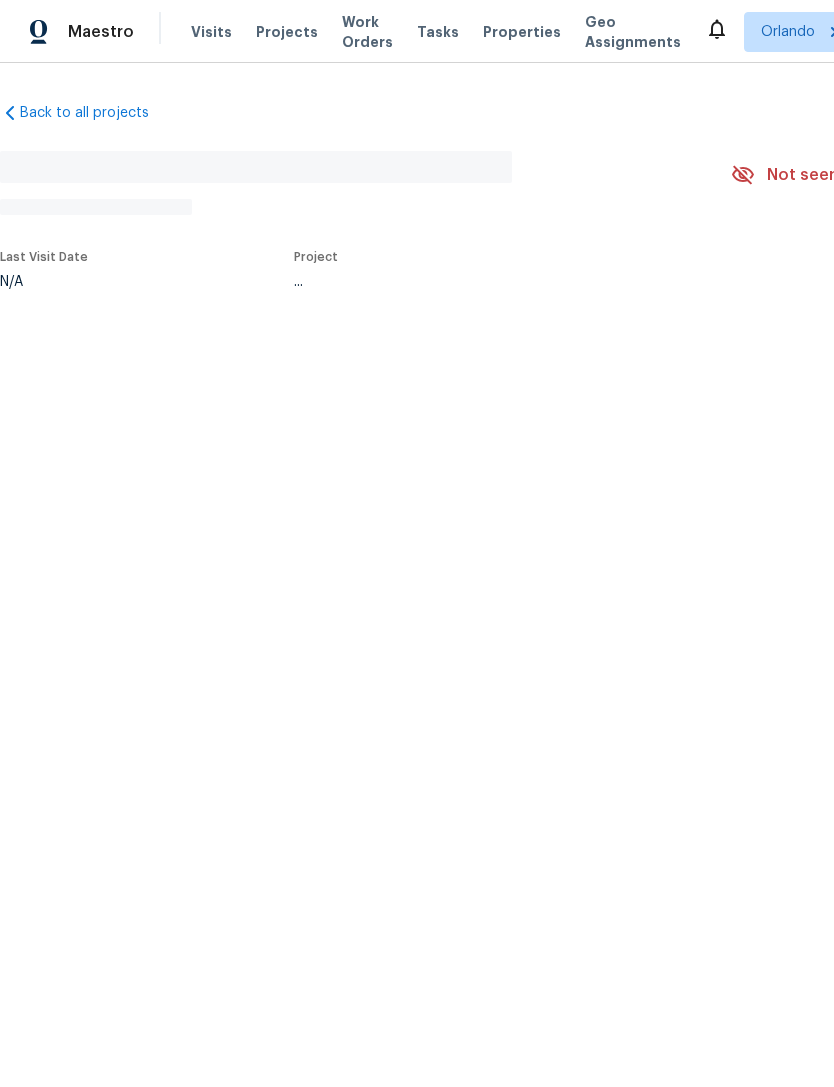 scroll, scrollTop: 0, scrollLeft: 0, axis: both 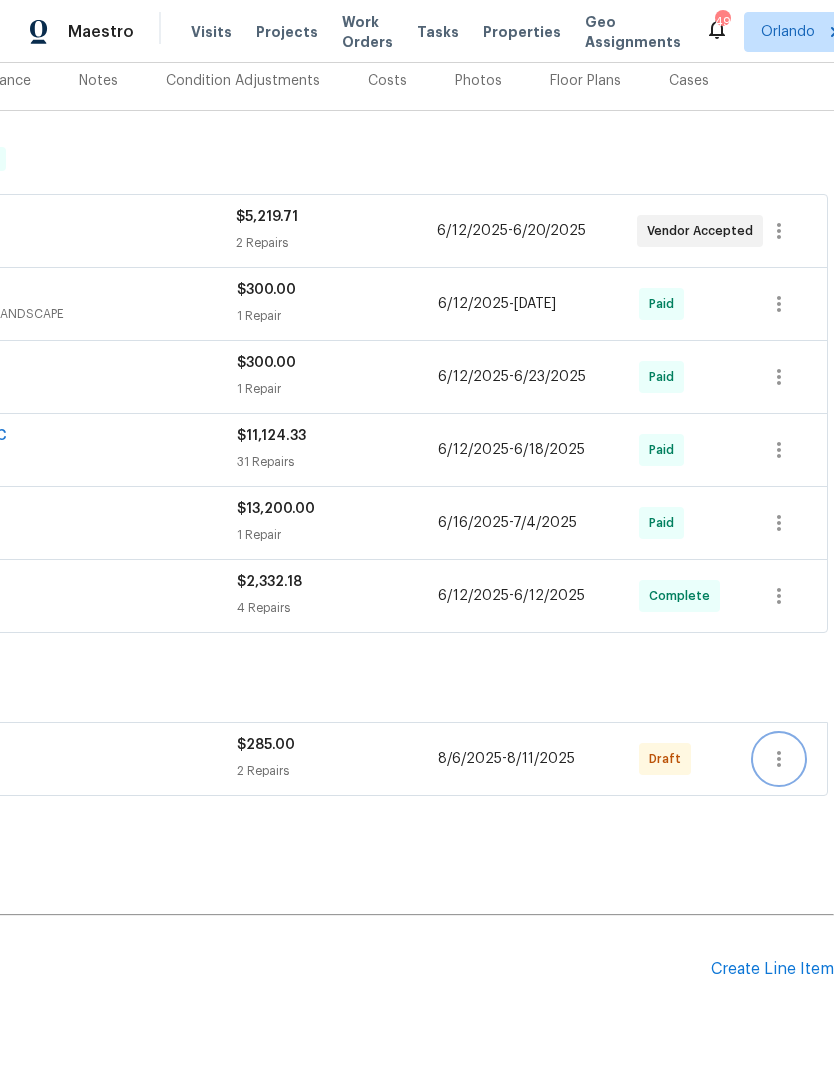 click 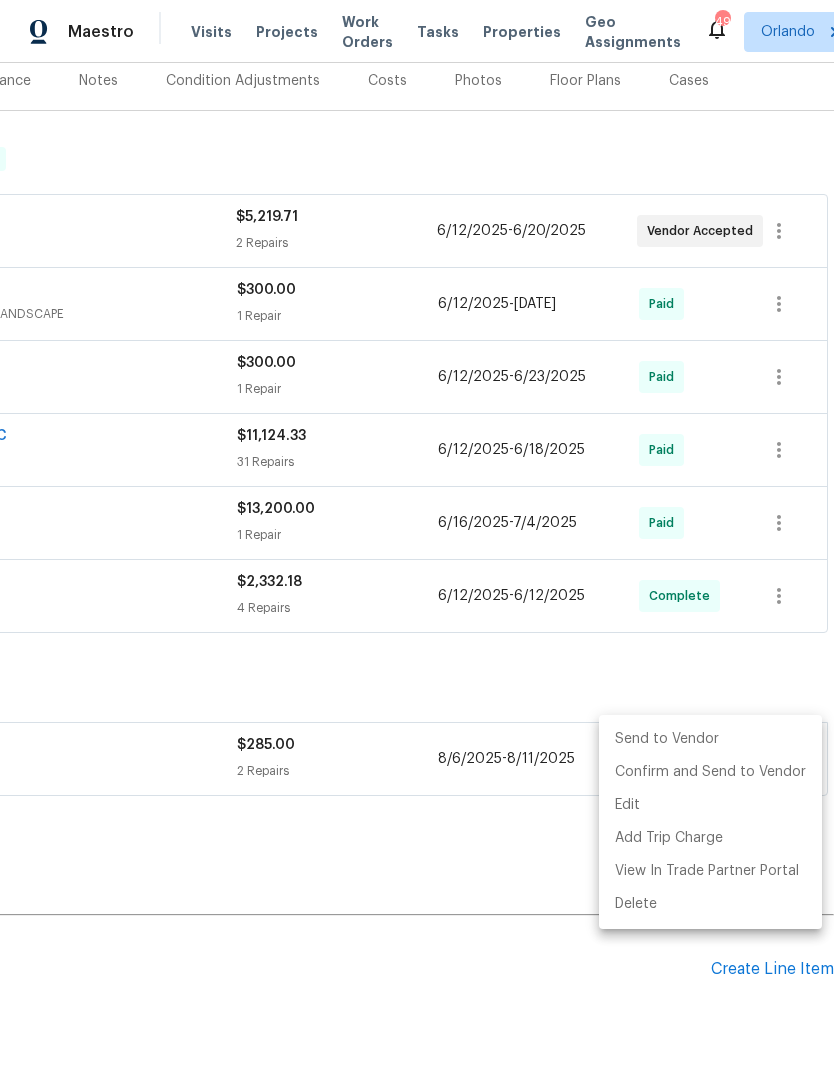 click on "Send to Vendor" at bounding box center [710, 739] 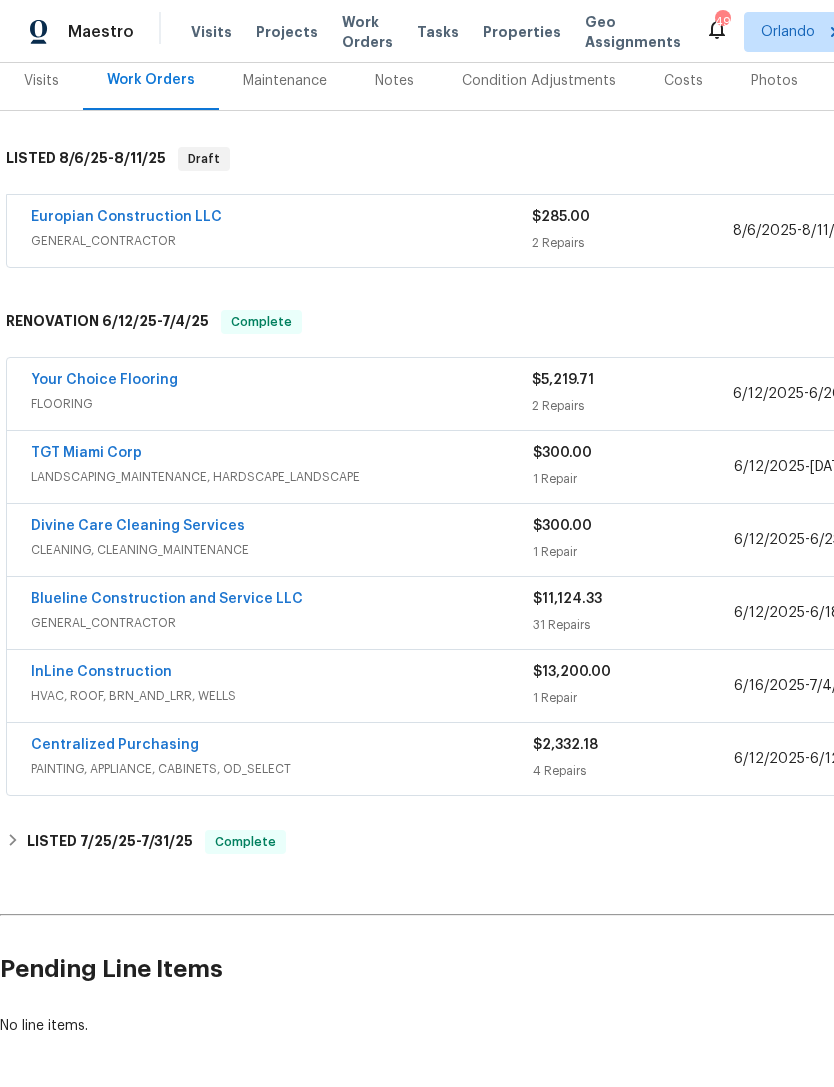 scroll, scrollTop: 272, scrollLeft: 0, axis: vertical 